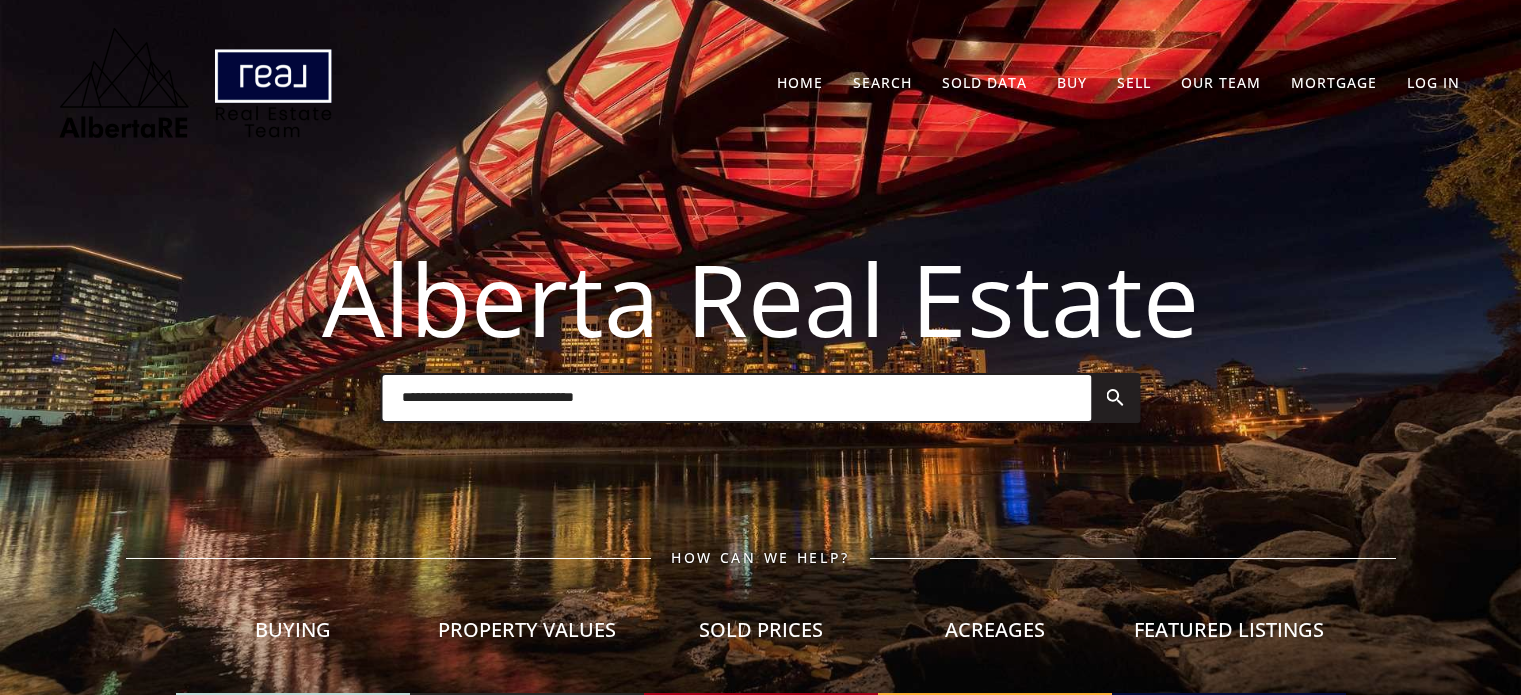 scroll, scrollTop: 0, scrollLeft: 0, axis: both 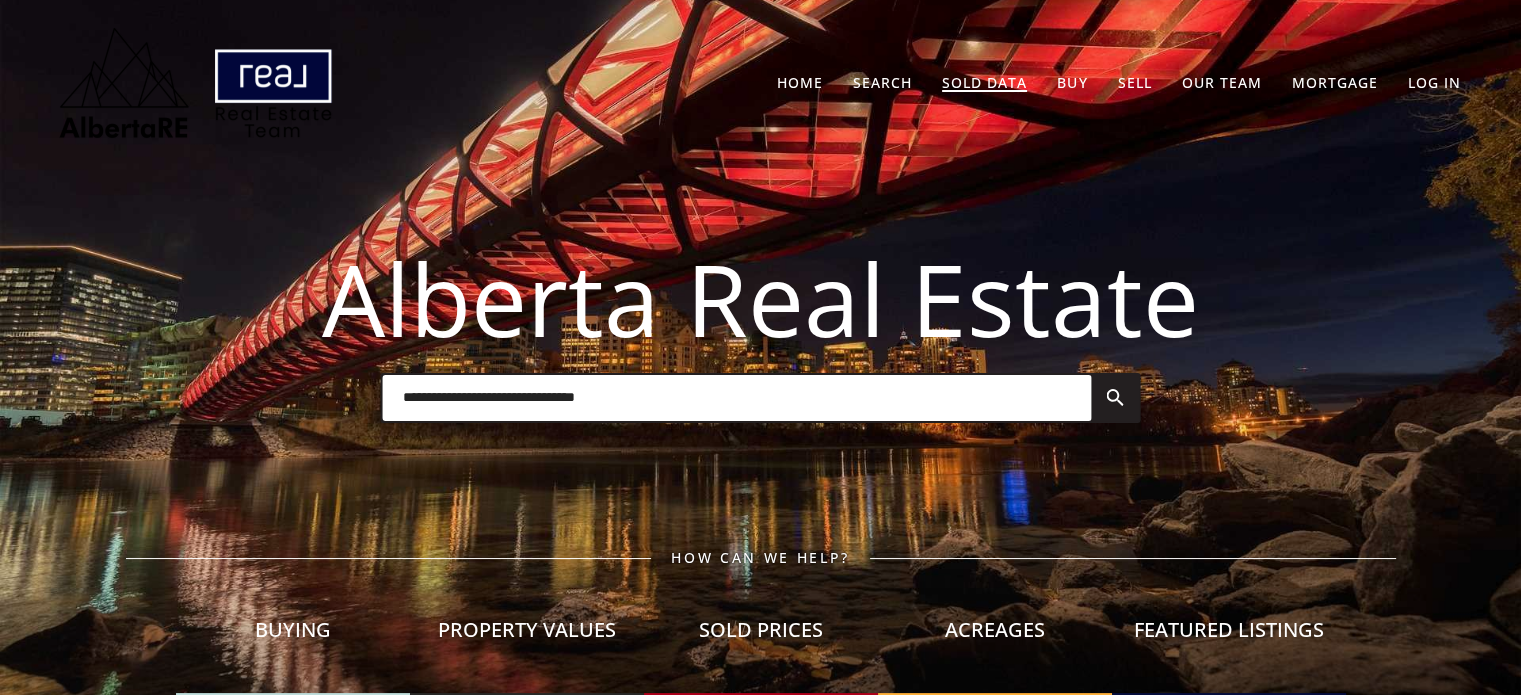 click on "Sold Data" at bounding box center [984, 82] 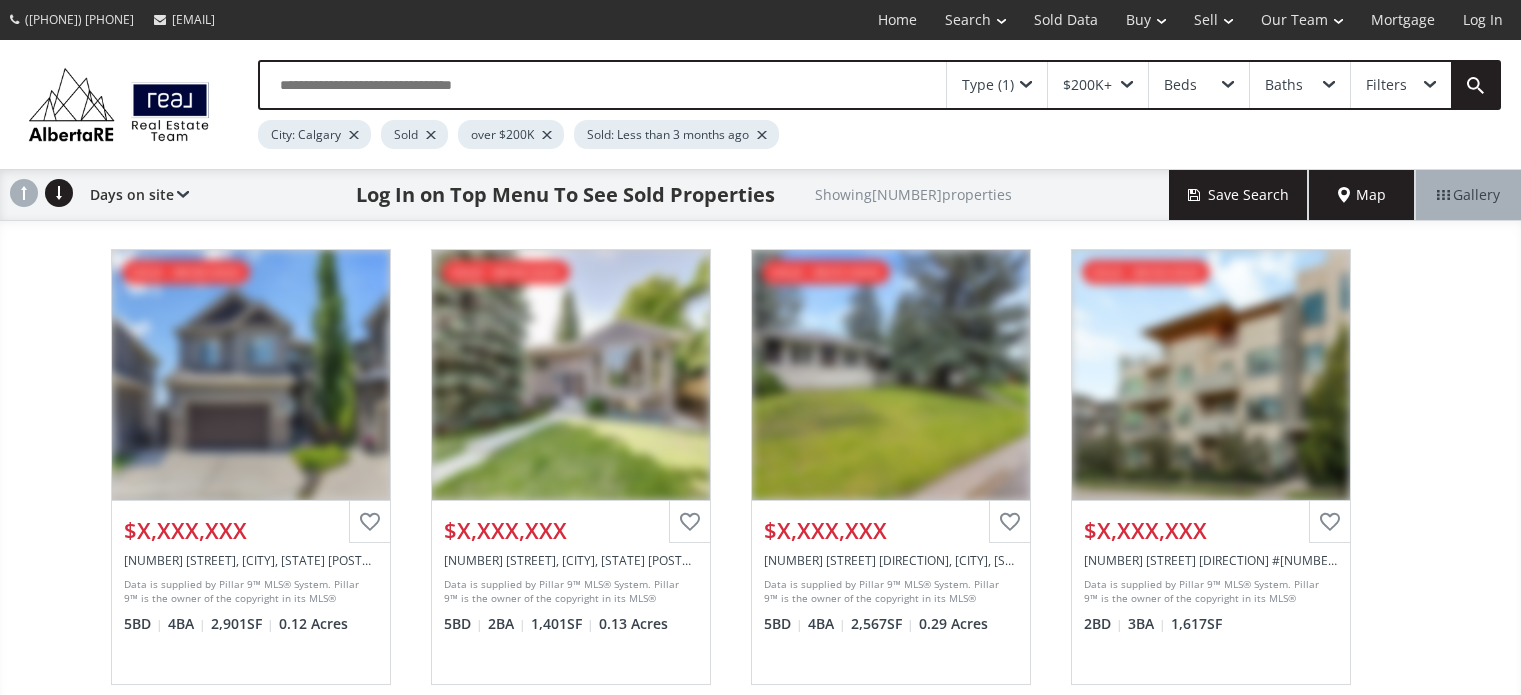 scroll, scrollTop: 0, scrollLeft: 0, axis: both 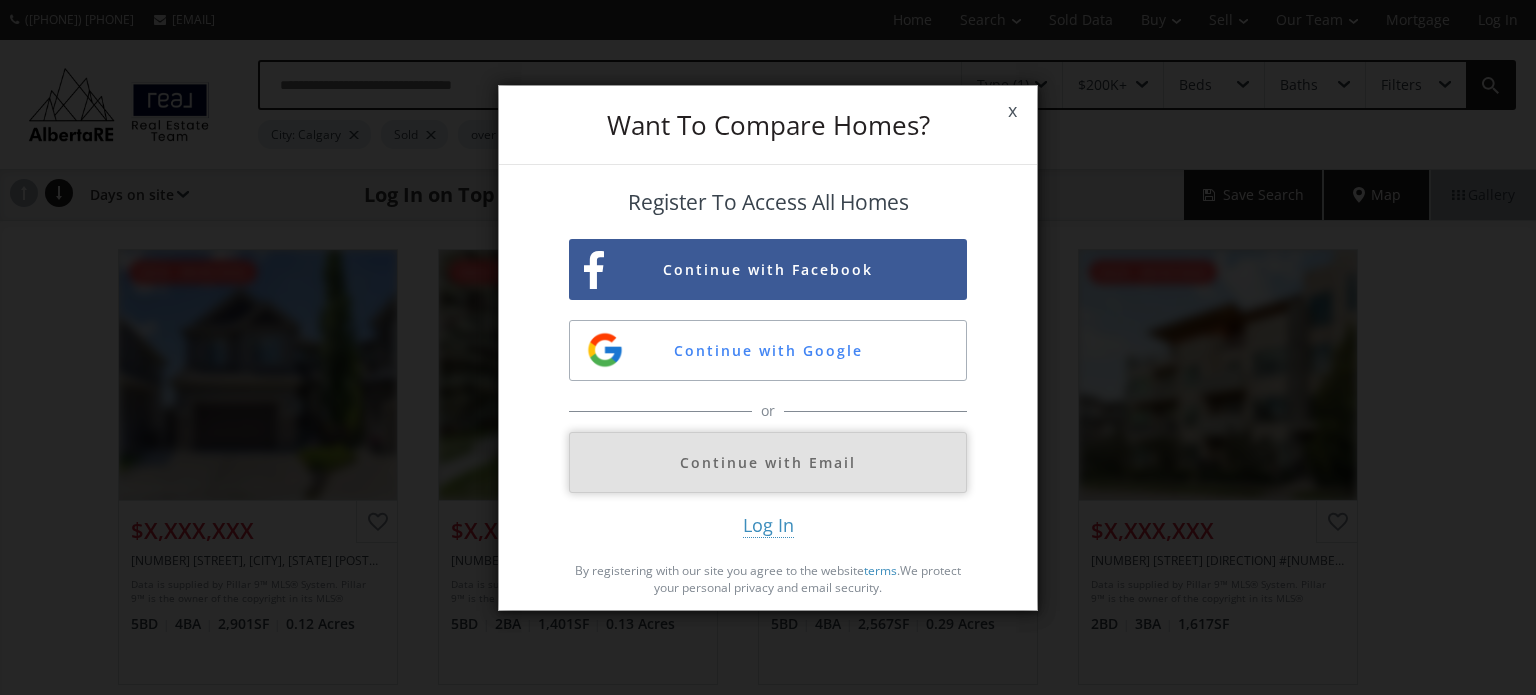 click on "Continue with Email" at bounding box center [768, 462] 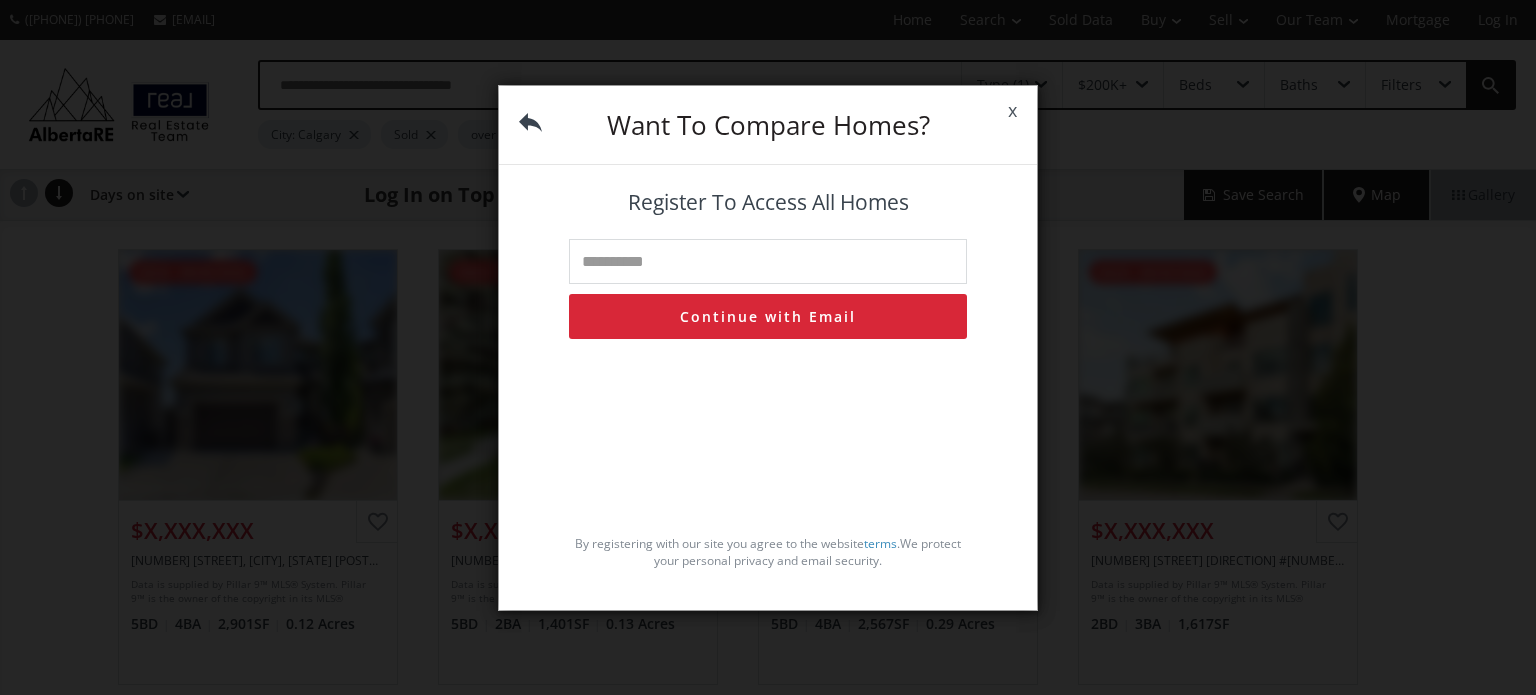 click at bounding box center (768, 261) 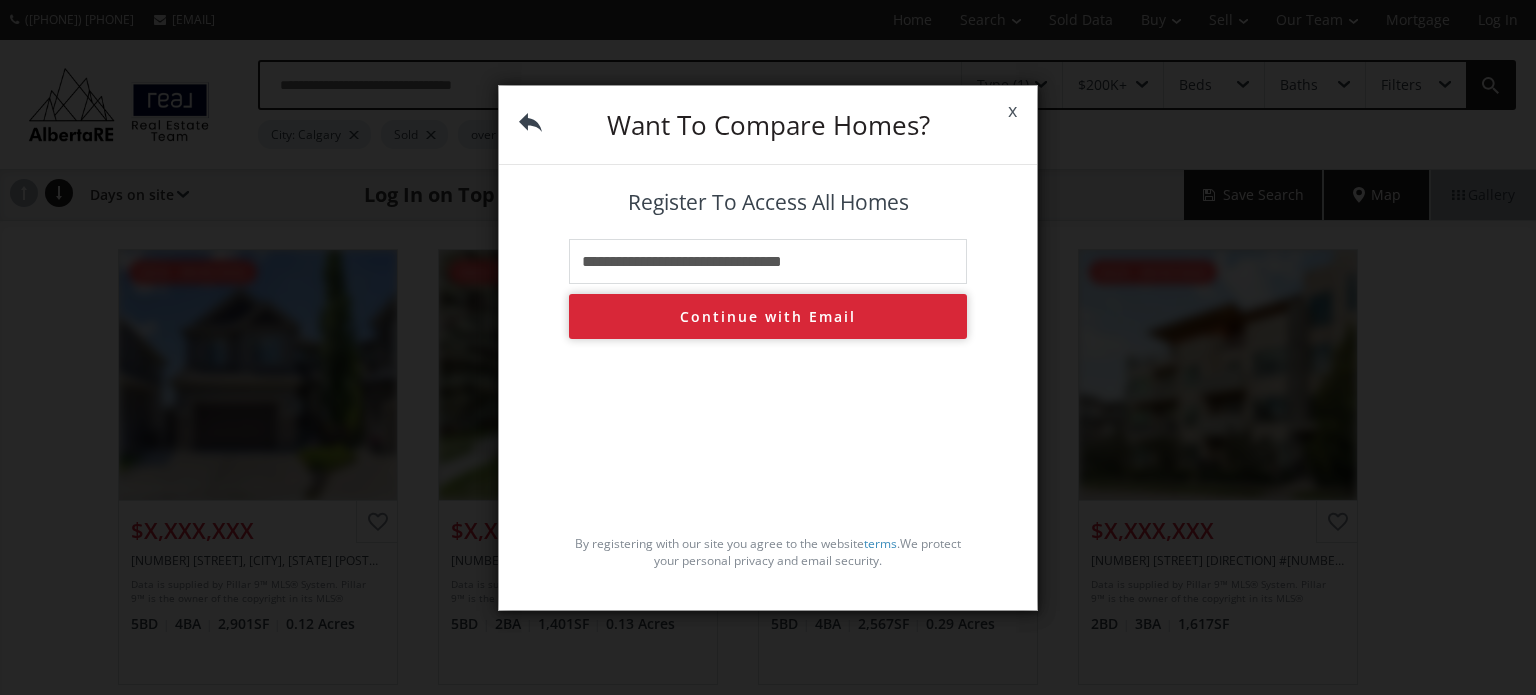 click on "Continue with Email" at bounding box center (768, 316) 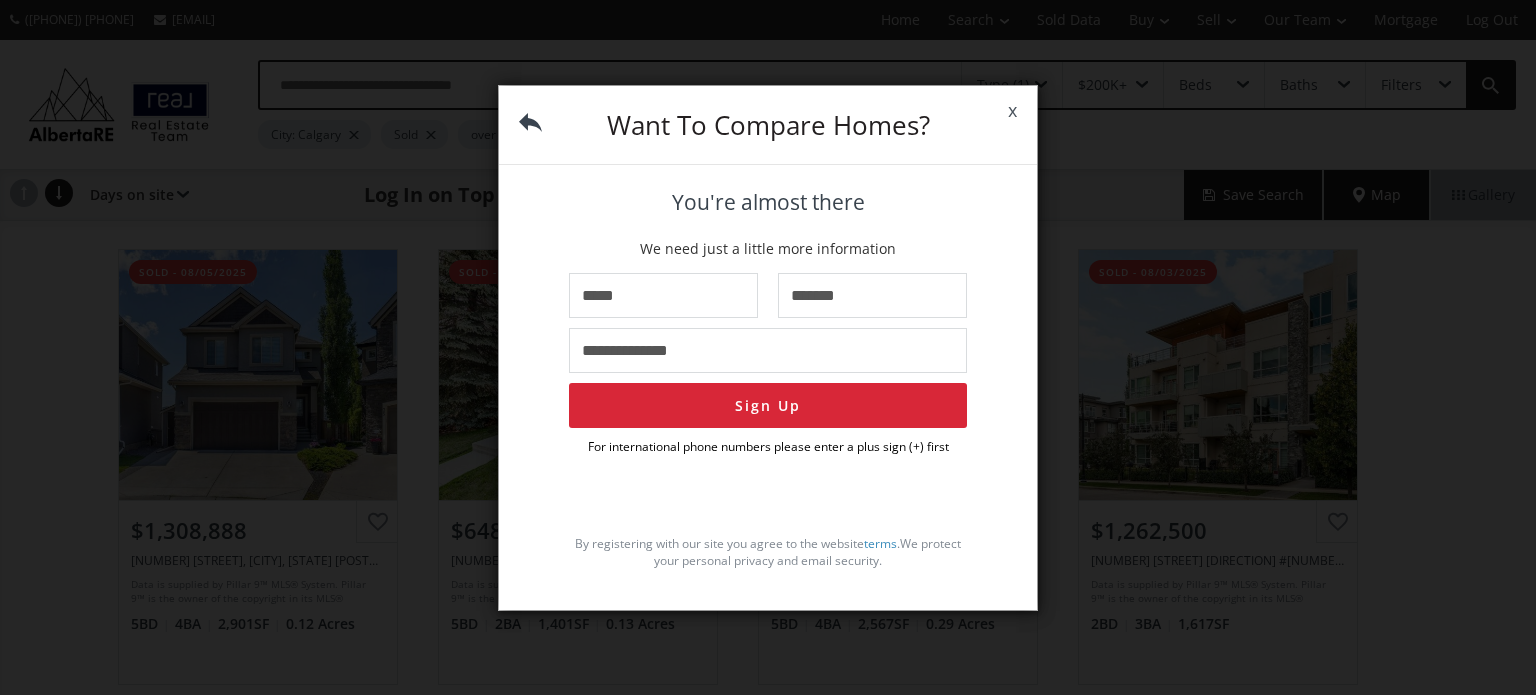 click on "x" at bounding box center (1012, 111) 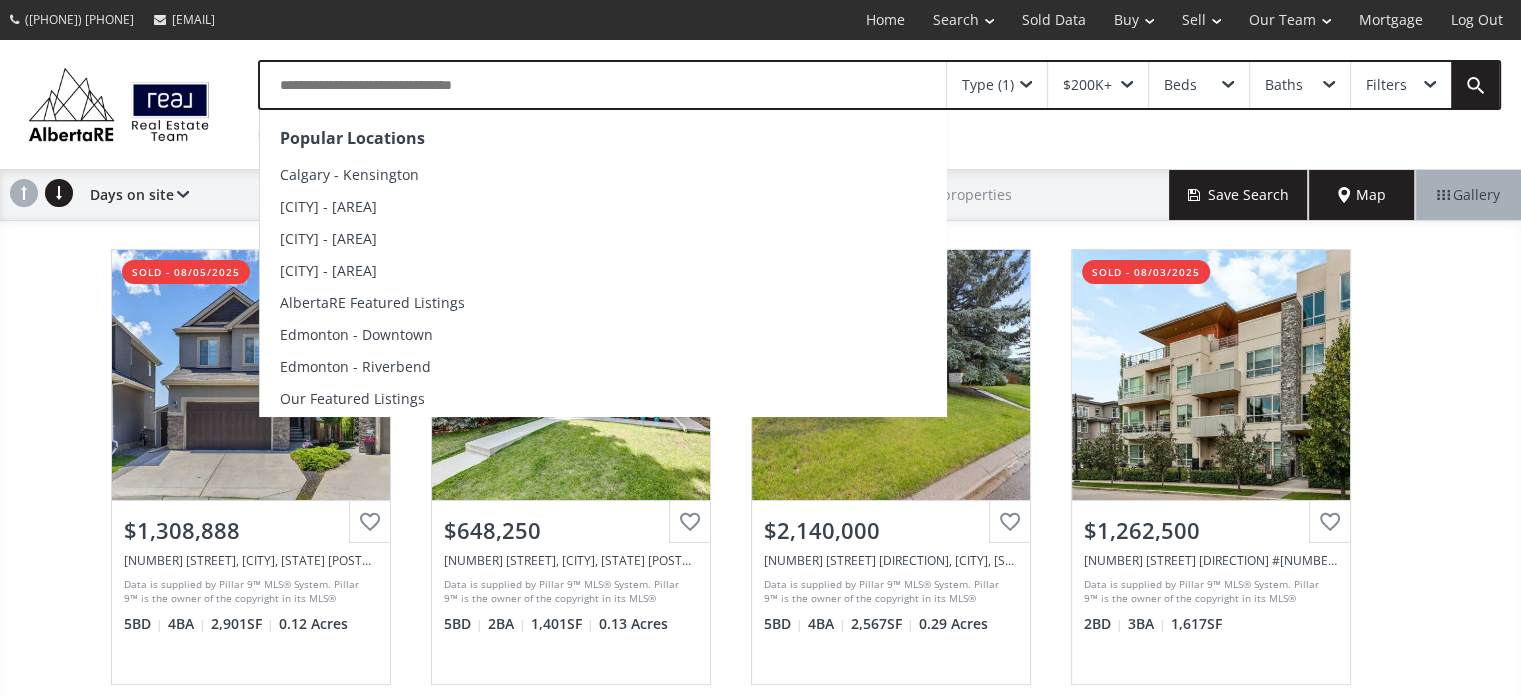 click at bounding box center [603, 85] 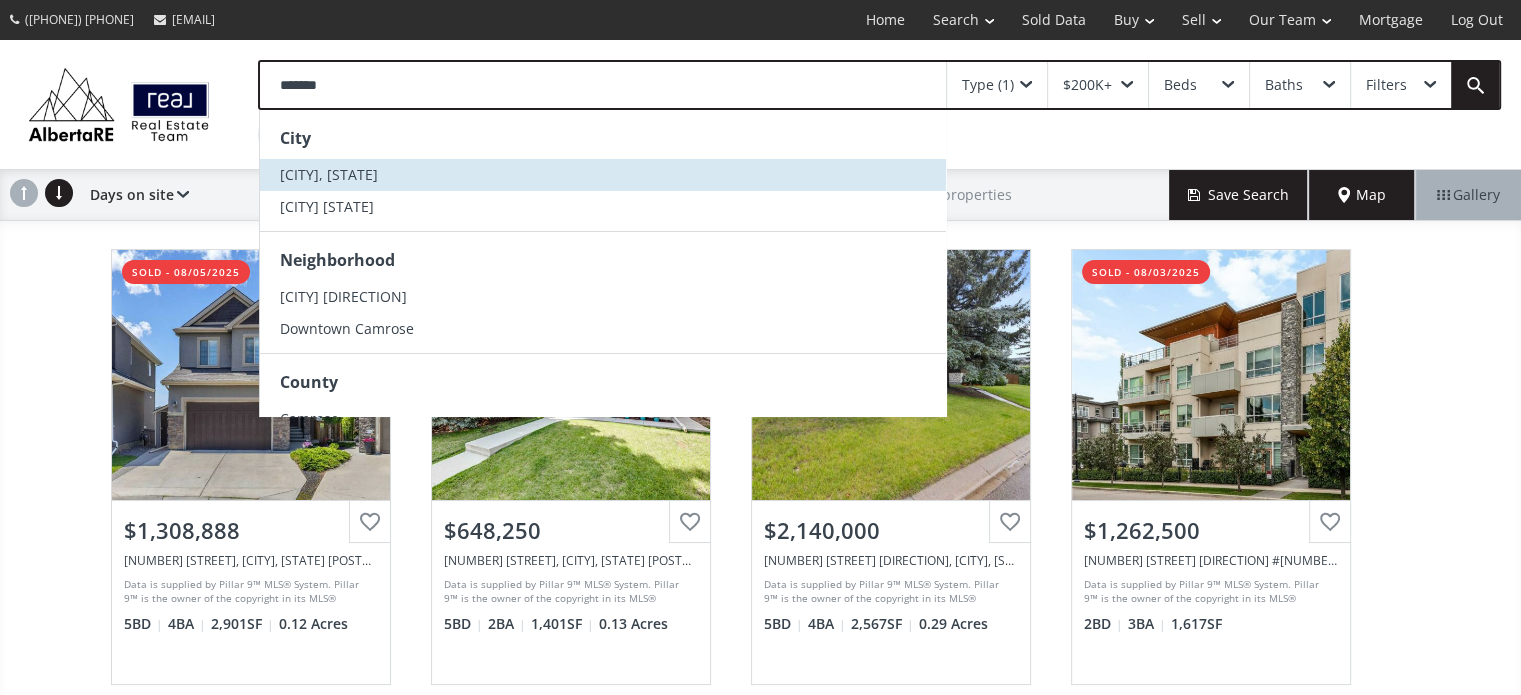 type on "*******" 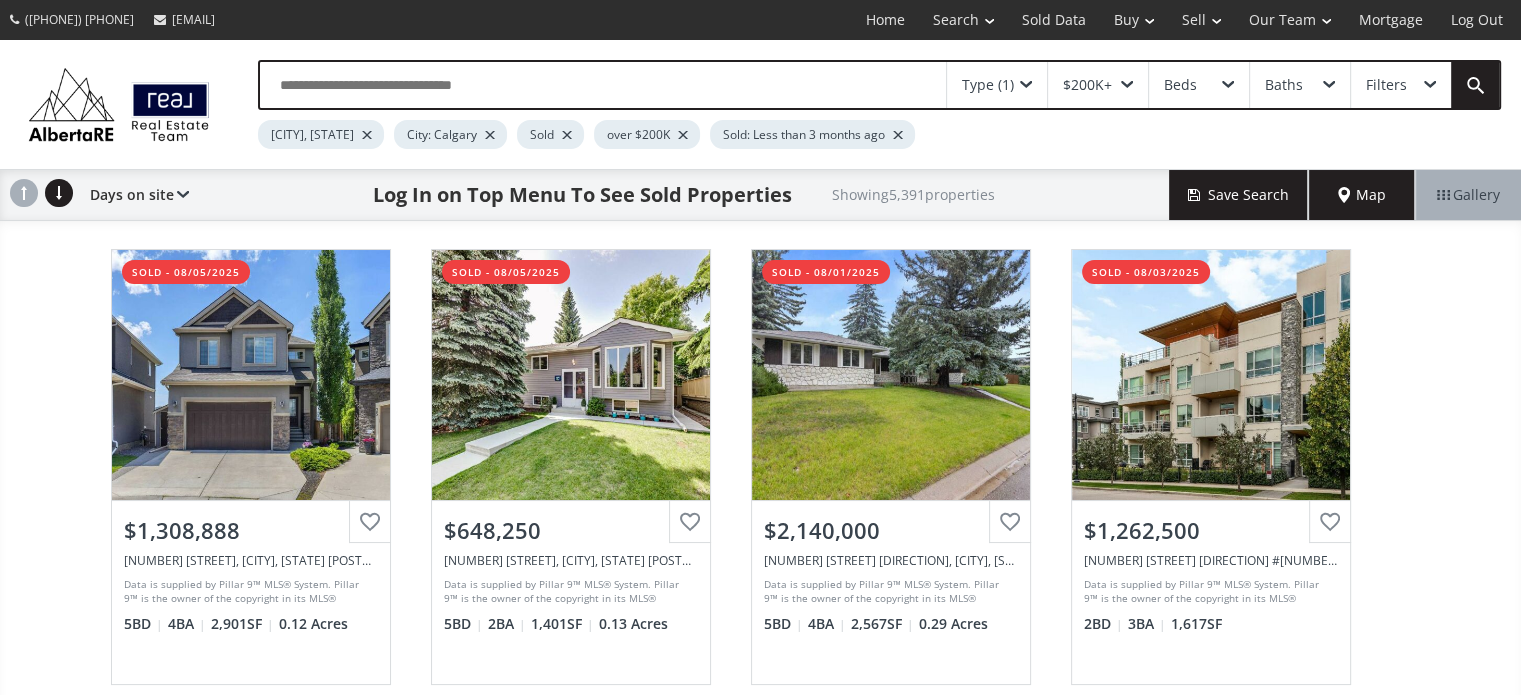 click at bounding box center [490, 135] 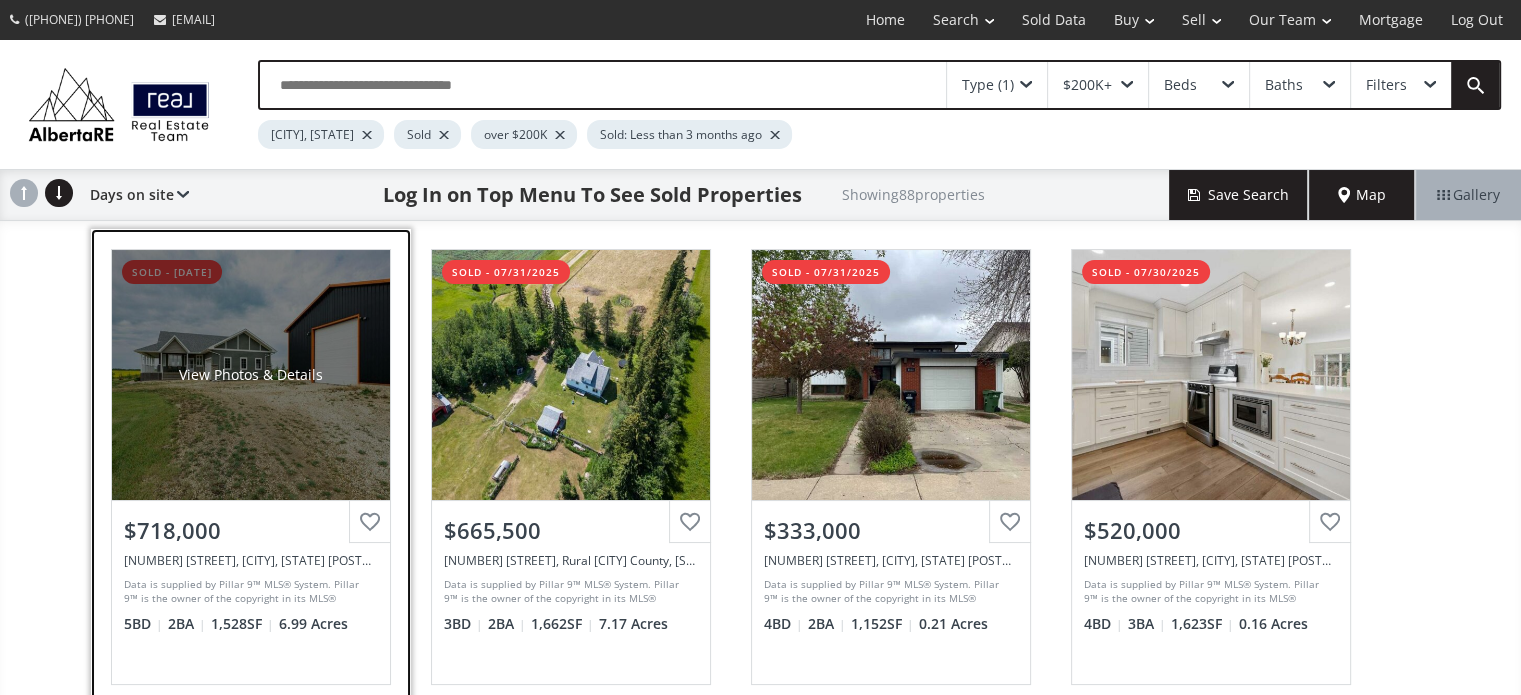 click on "View Photos & Details" at bounding box center [251, 375] 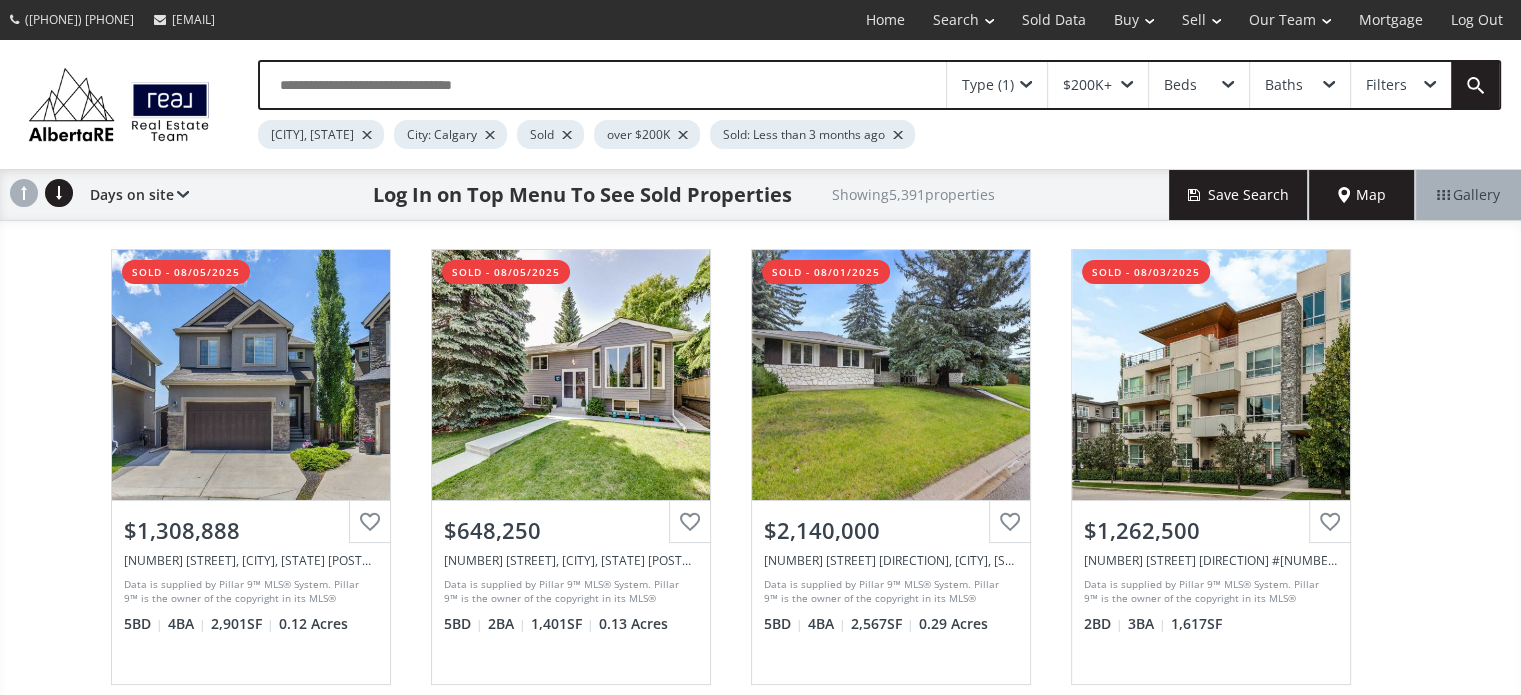 click at bounding box center [490, 135] 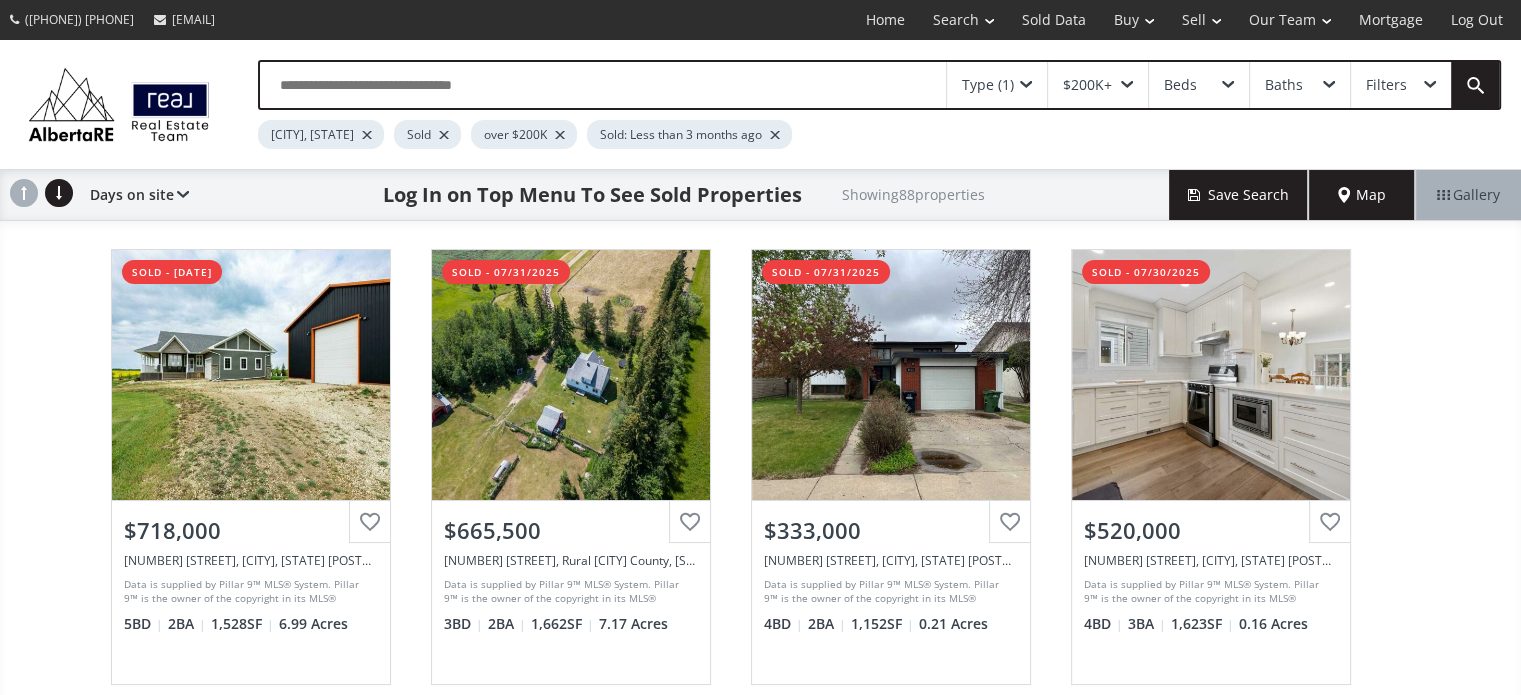 click at bounding box center (560, 135) 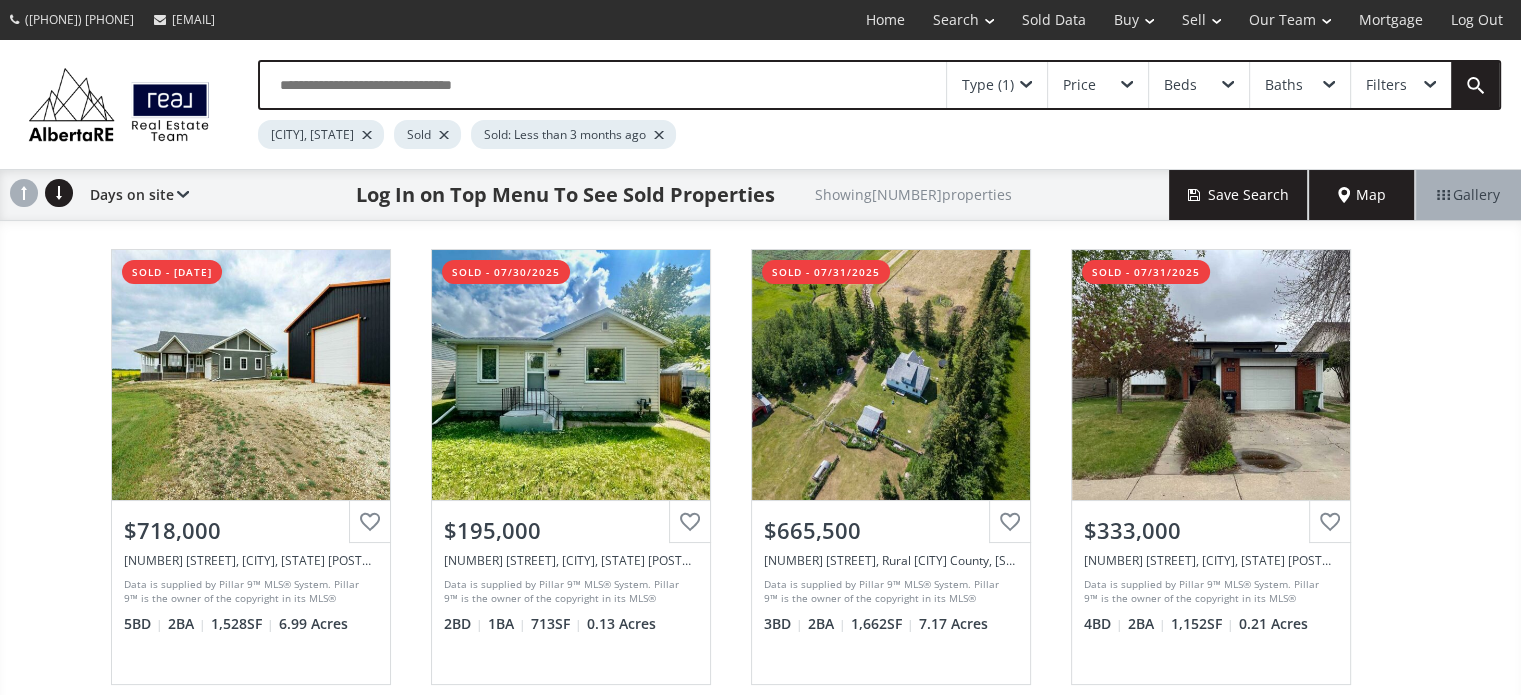click at bounding box center (659, 135) 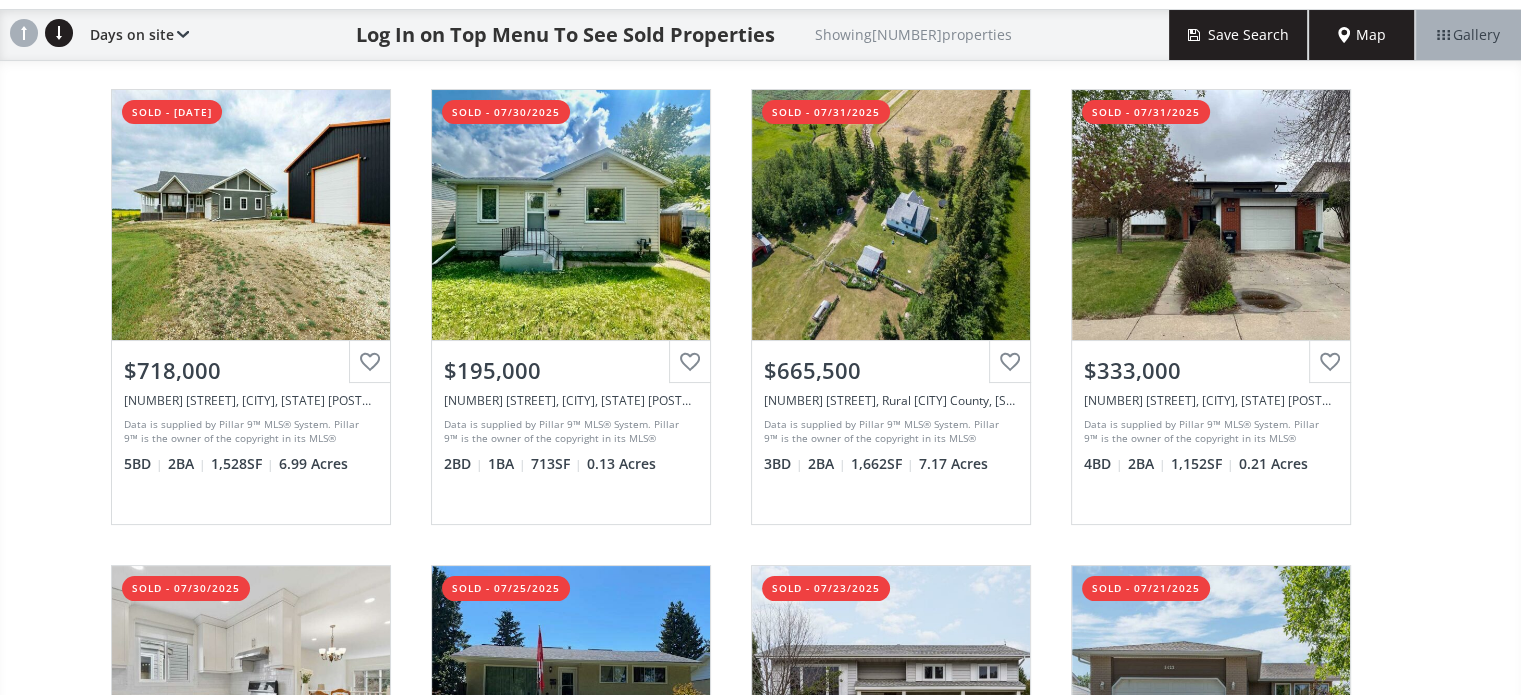 scroll, scrollTop: 200, scrollLeft: 0, axis: vertical 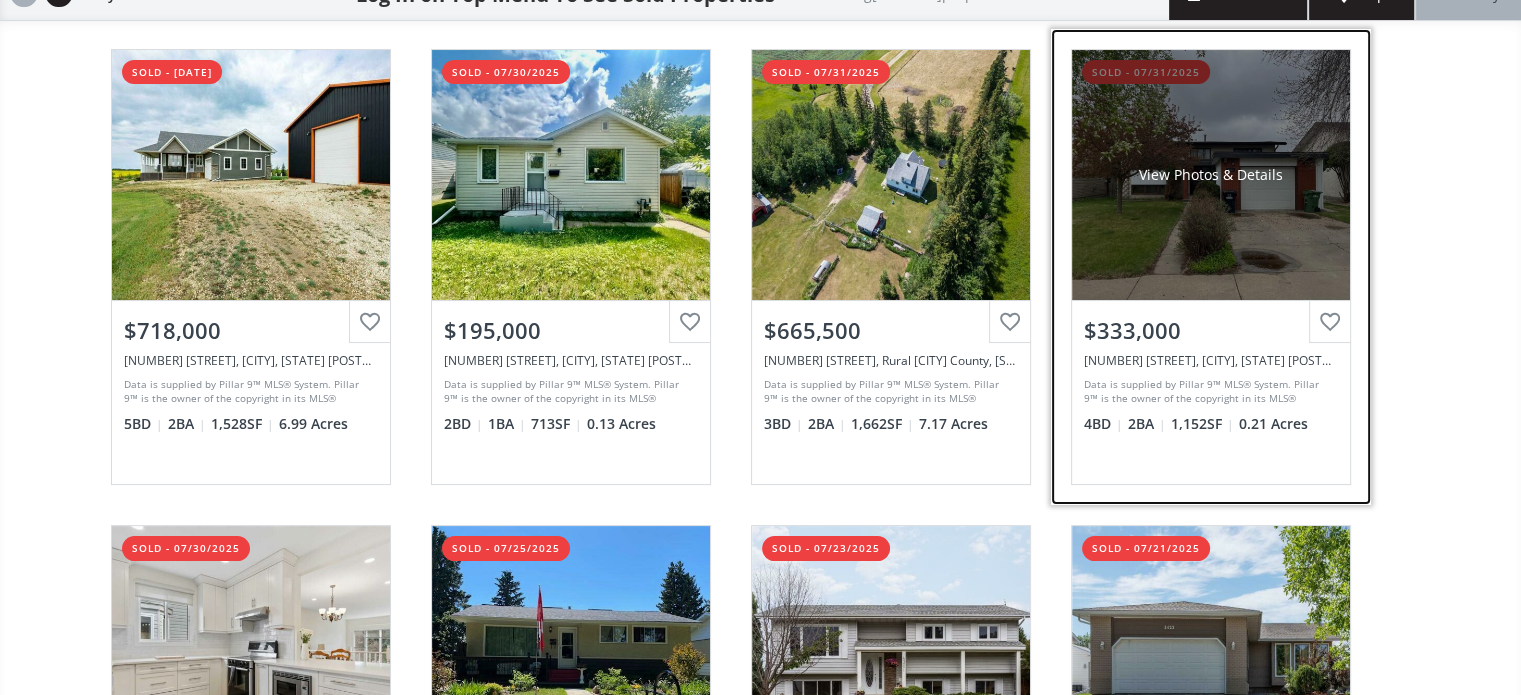 click on "View Photos & Details" at bounding box center [1211, 175] 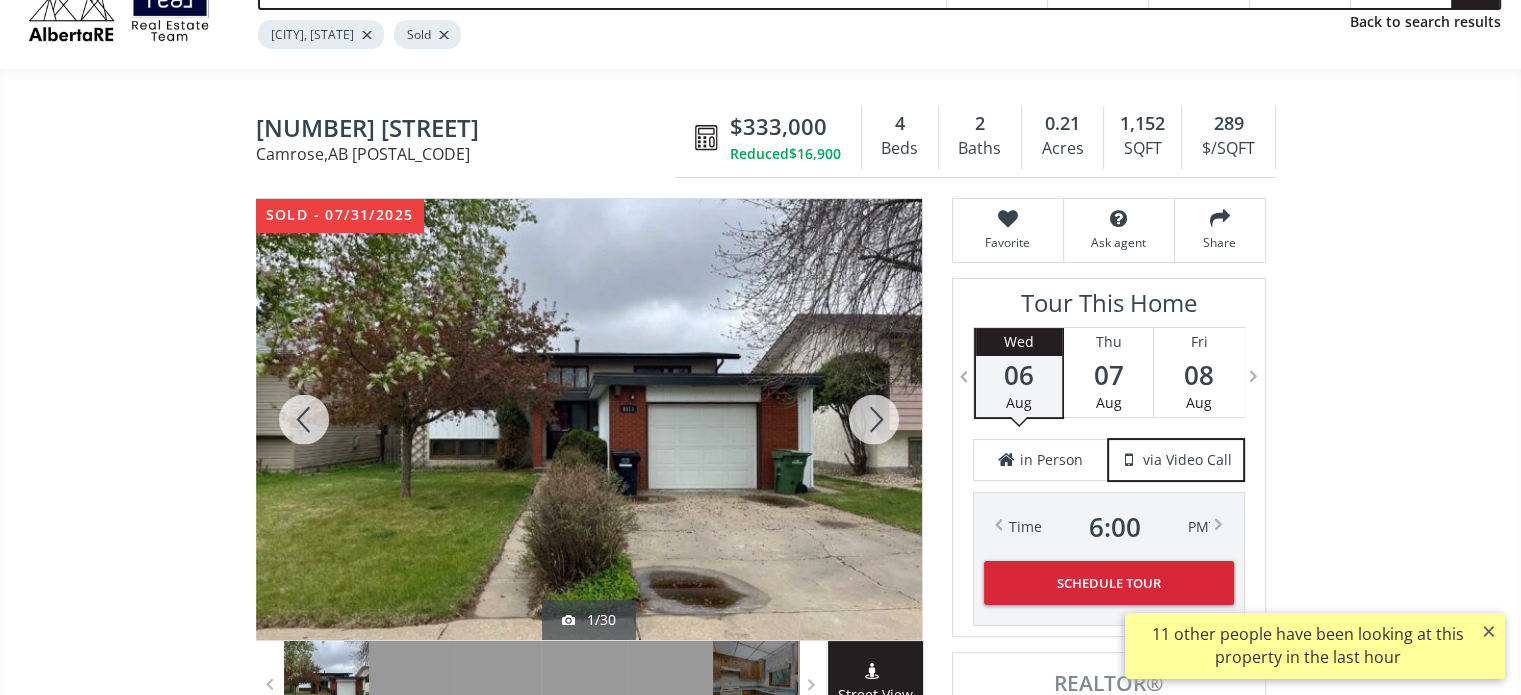 scroll, scrollTop: 200, scrollLeft: 0, axis: vertical 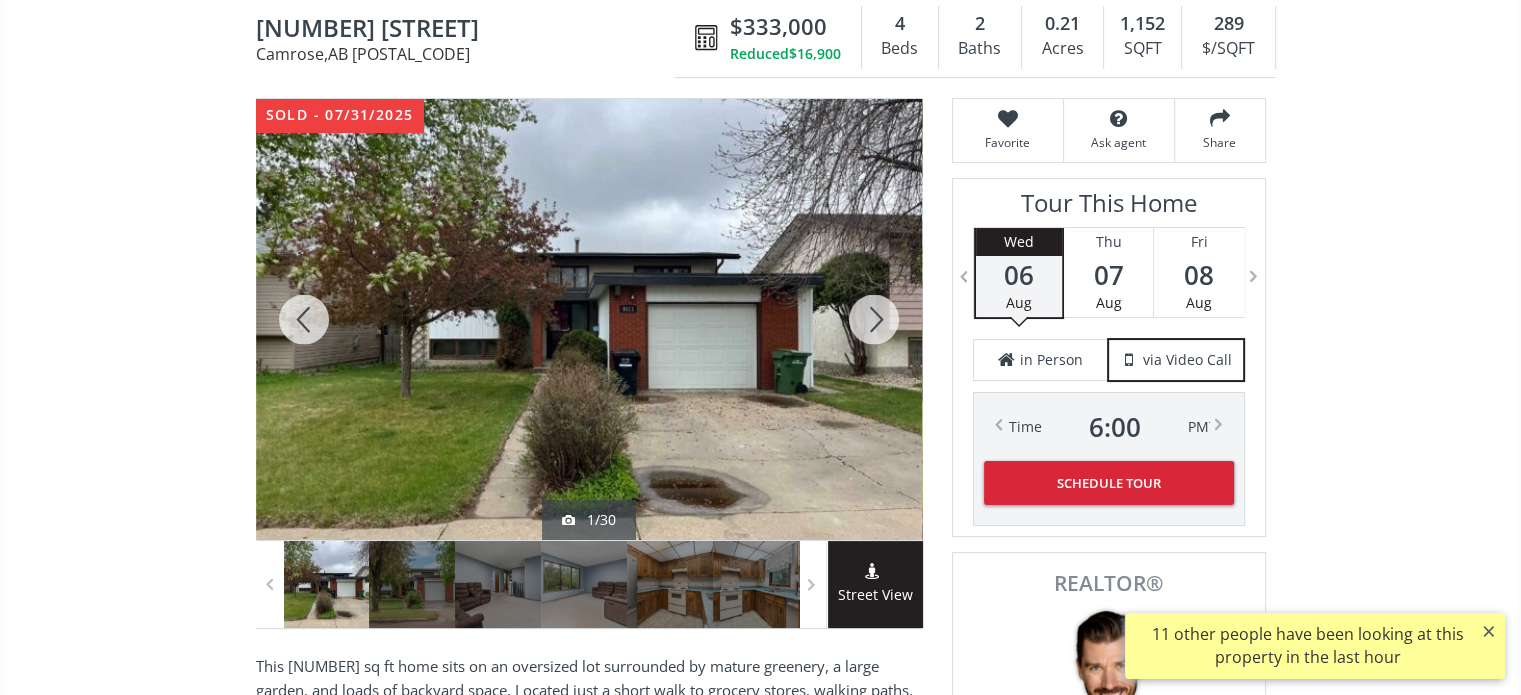 click at bounding box center [874, 319] 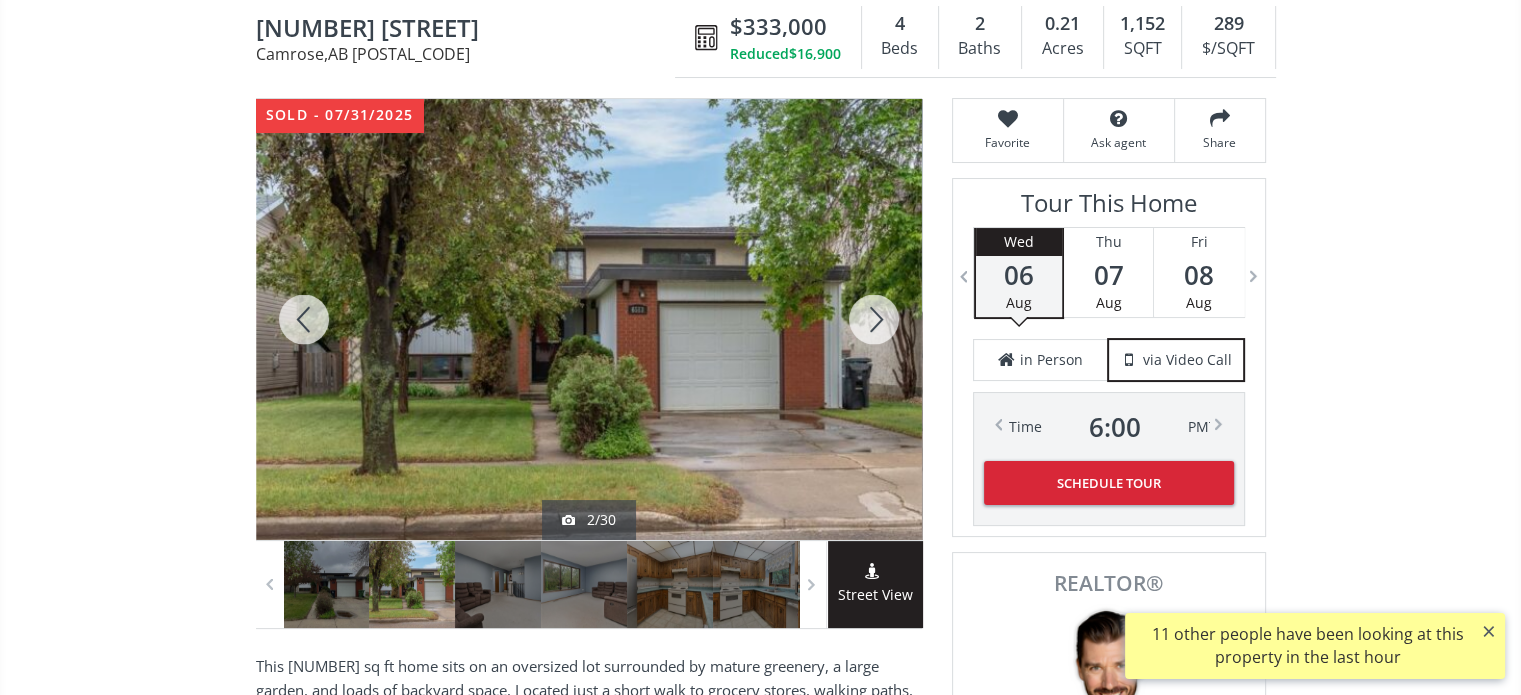 click at bounding box center (874, 319) 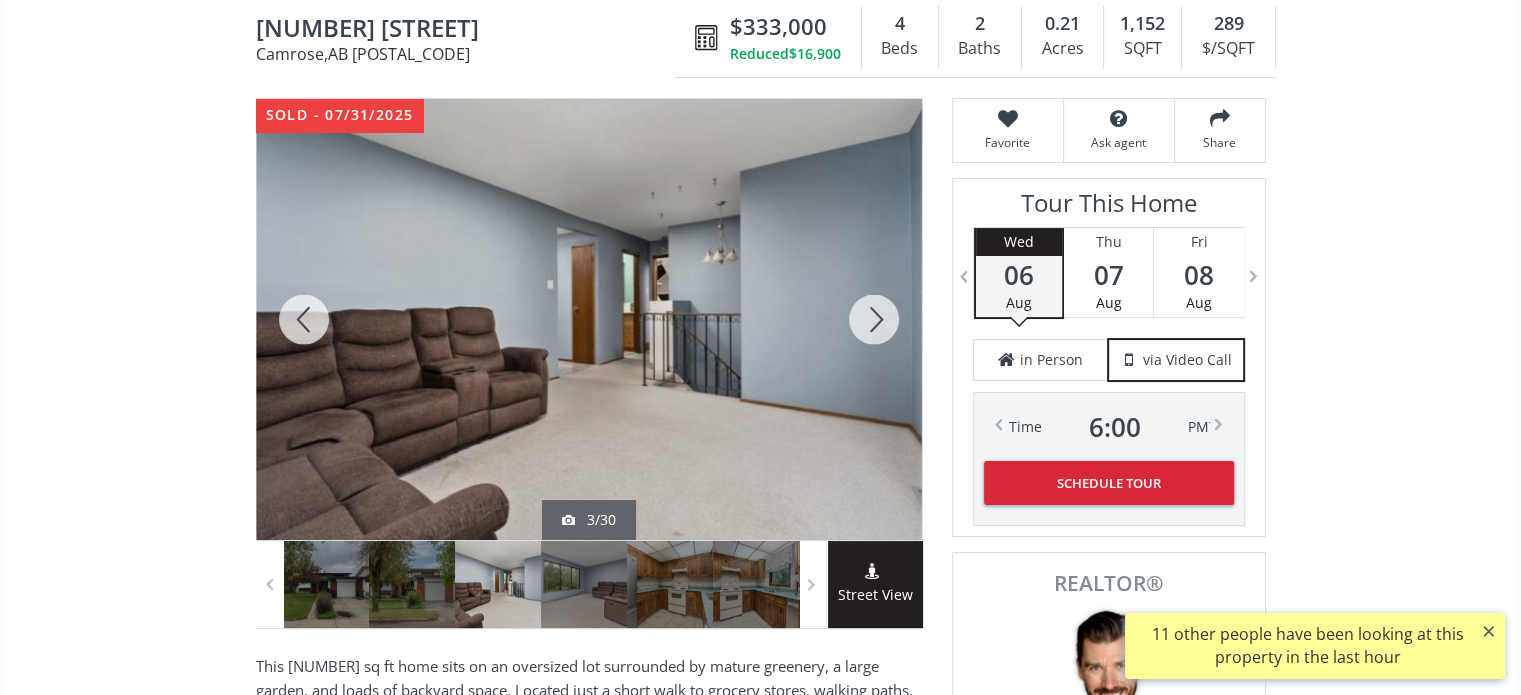click at bounding box center [874, 319] 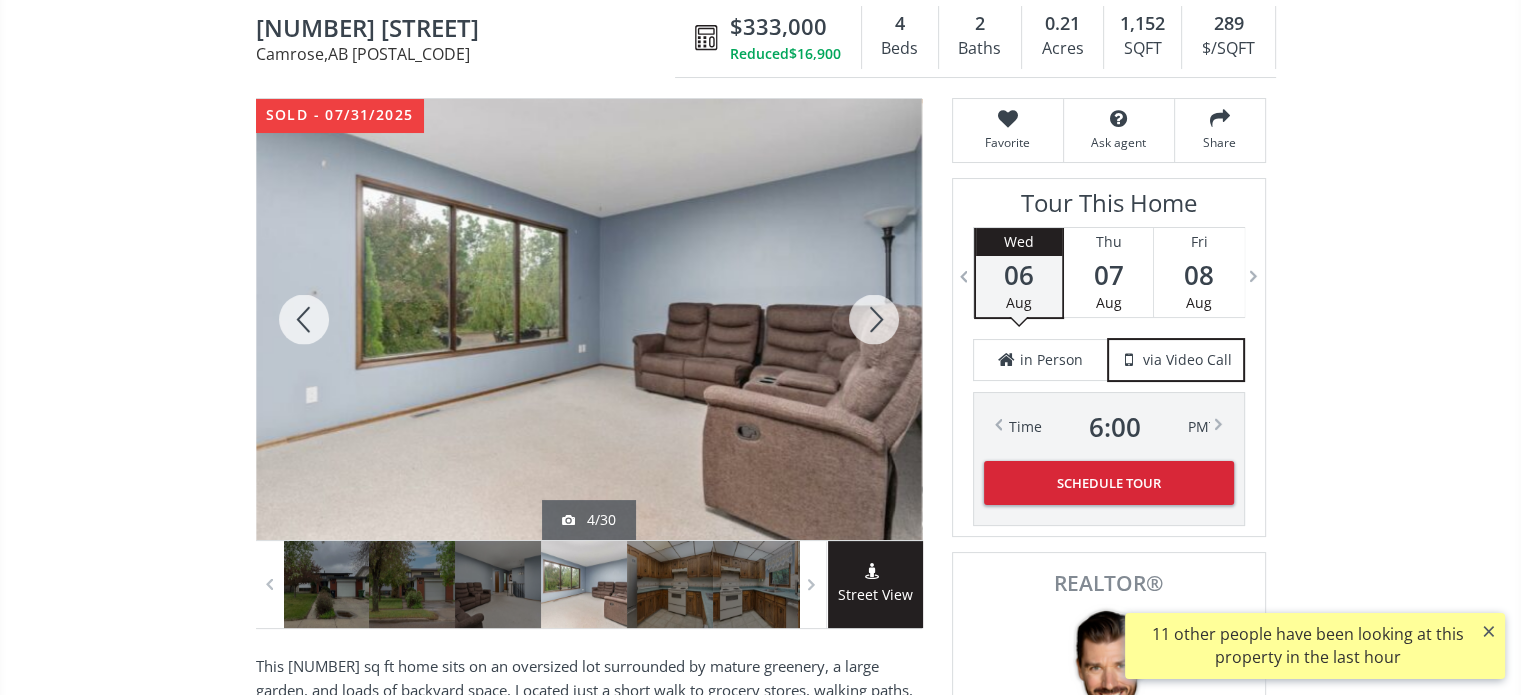 click at bounding box center (874, 319) 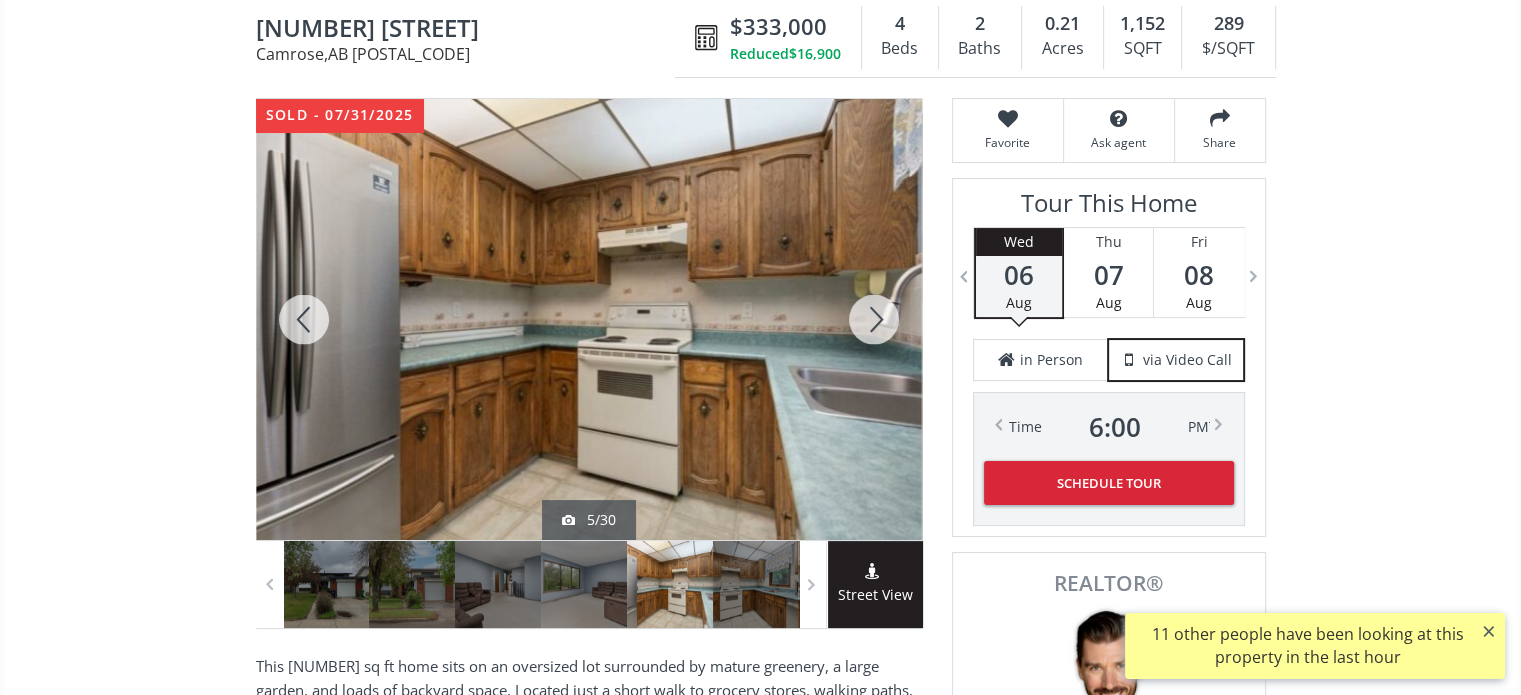 click at bounding box center (874, 319) 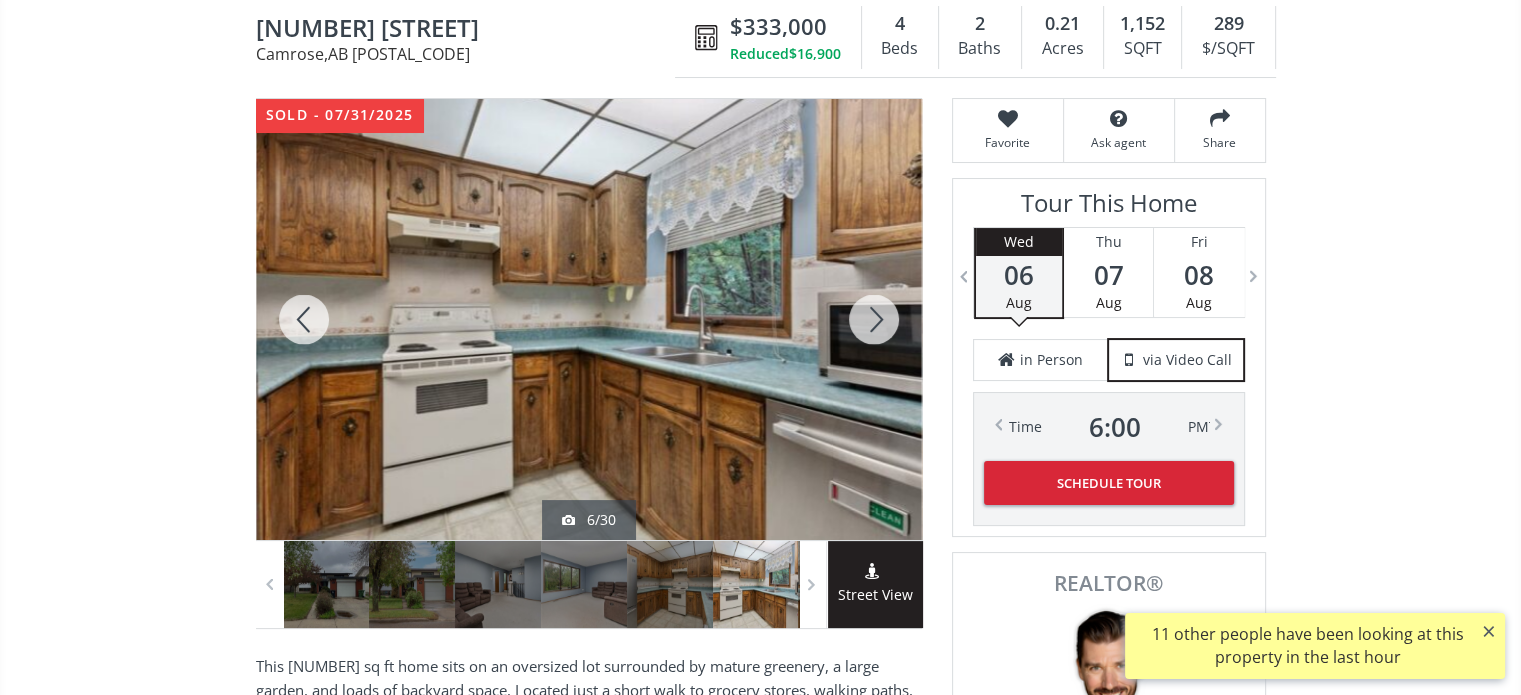 click at bounding box center (874, 319) 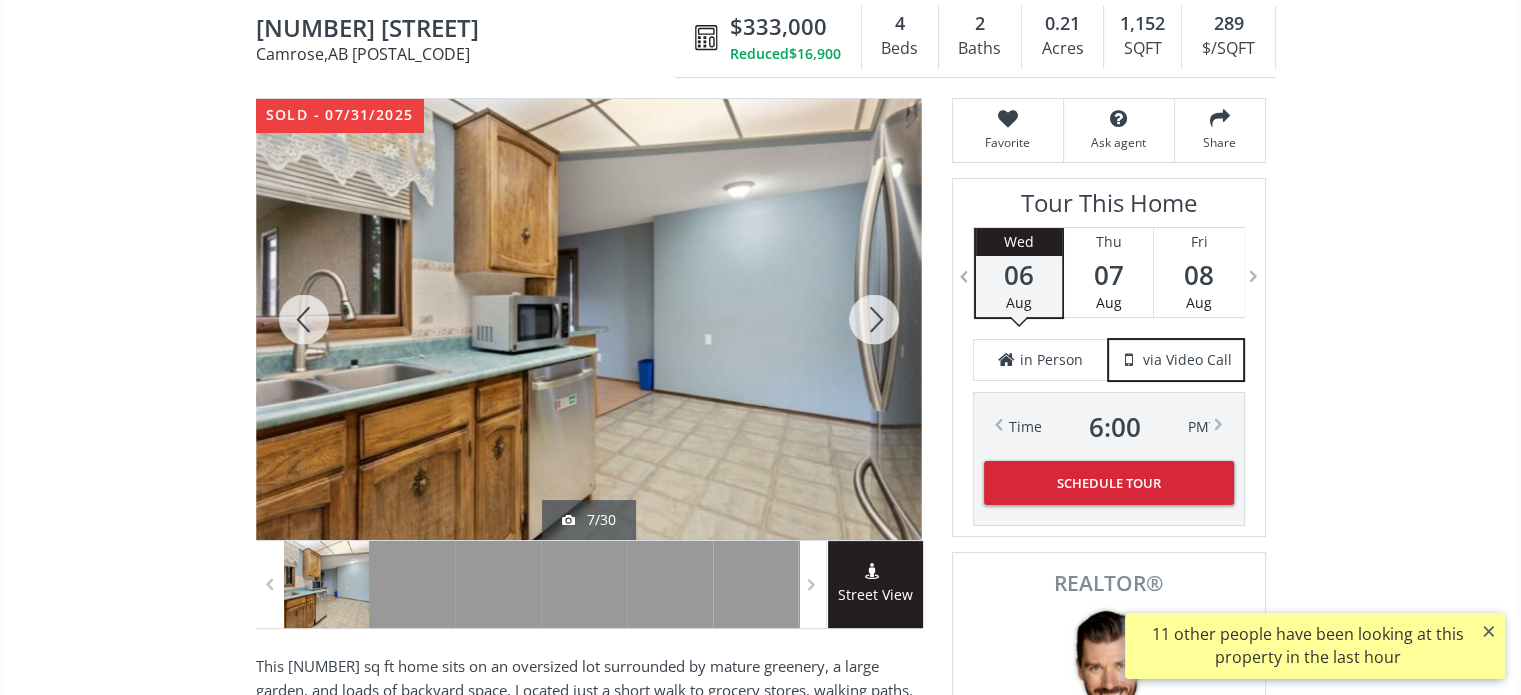click at bounding box center [874, 319] 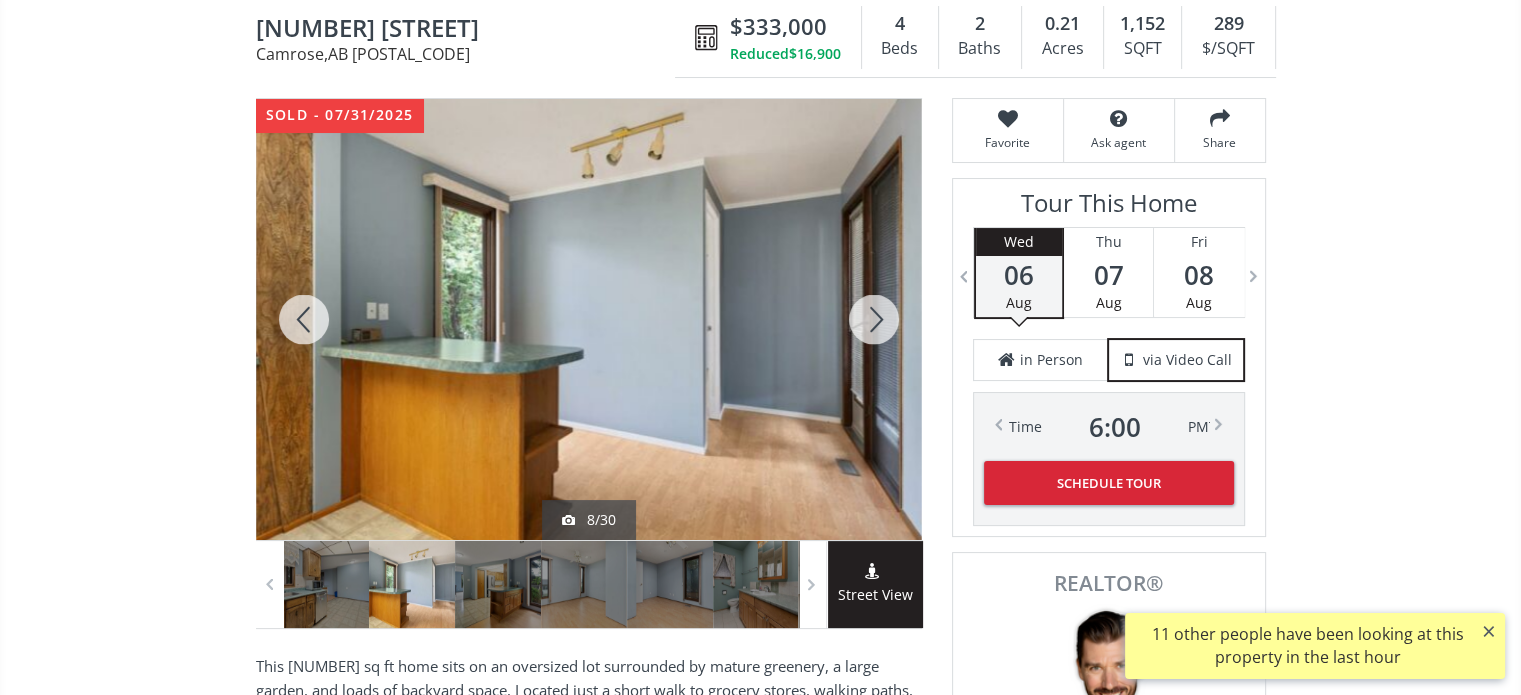 click at bounding box center [874, 319] 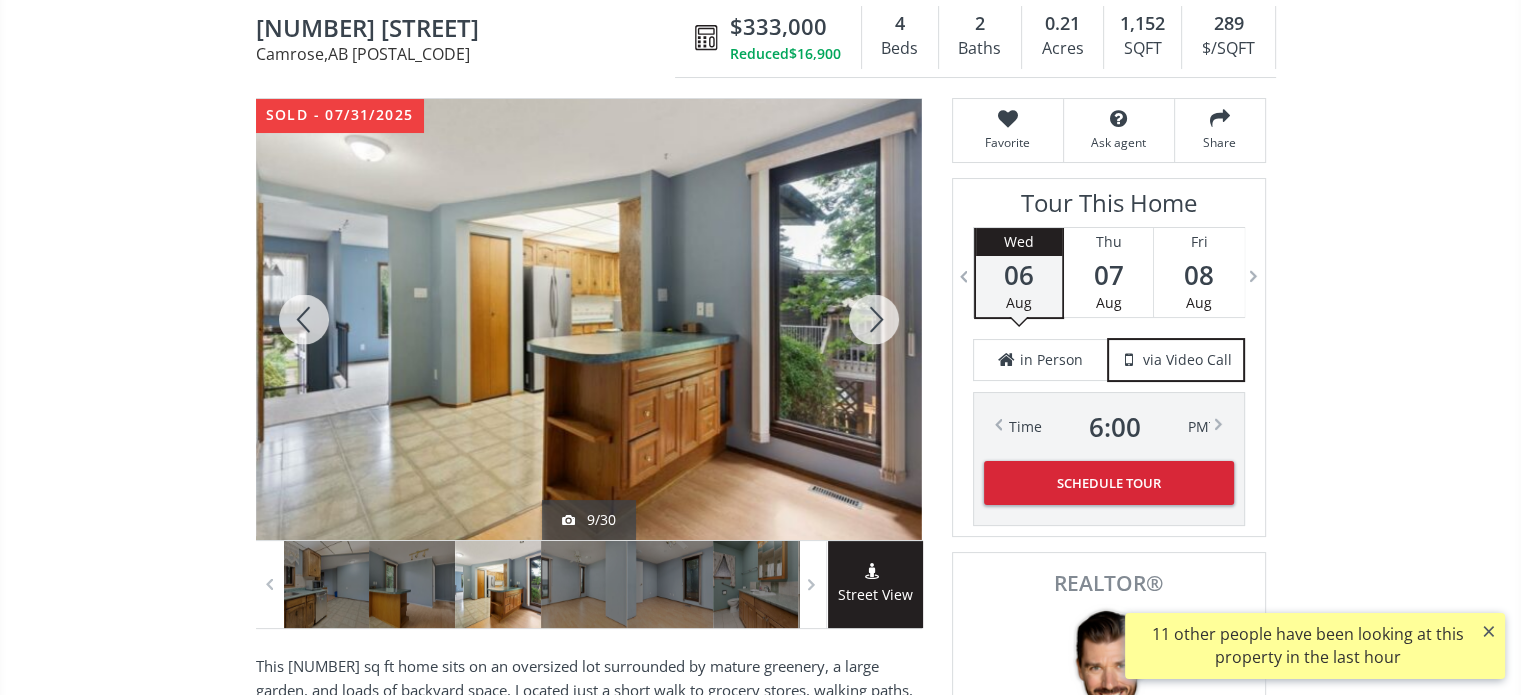 click at bounding box center [874, 319] 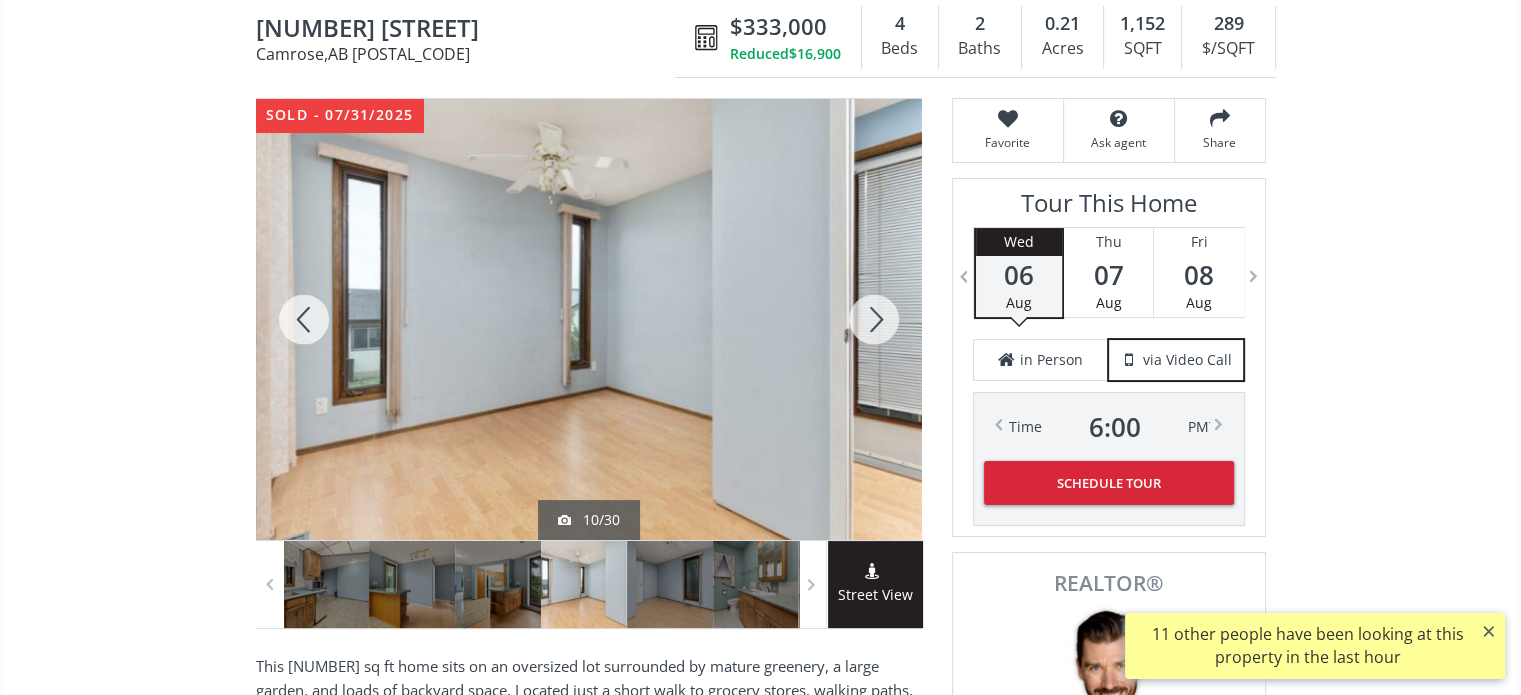 click at bounding box center (874, 319) 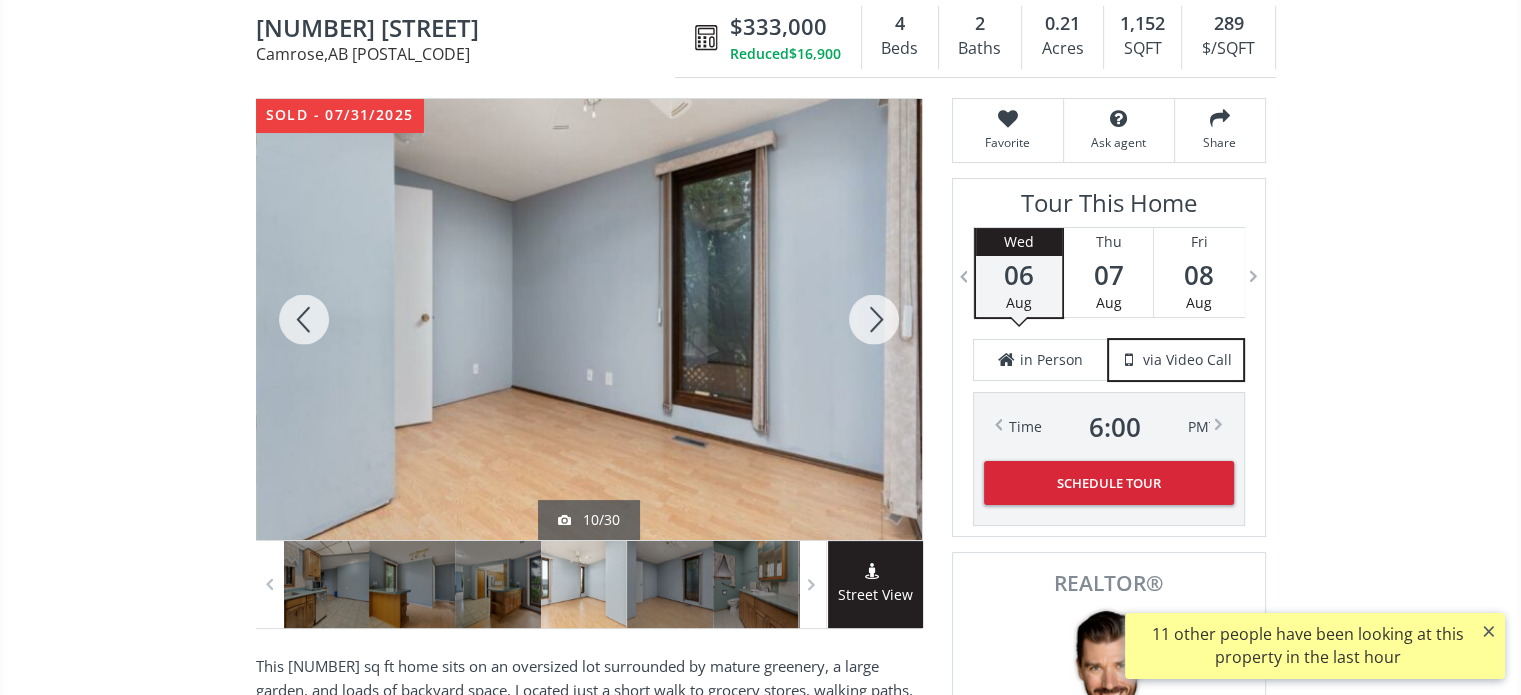 click at bounding box center (874, 319) 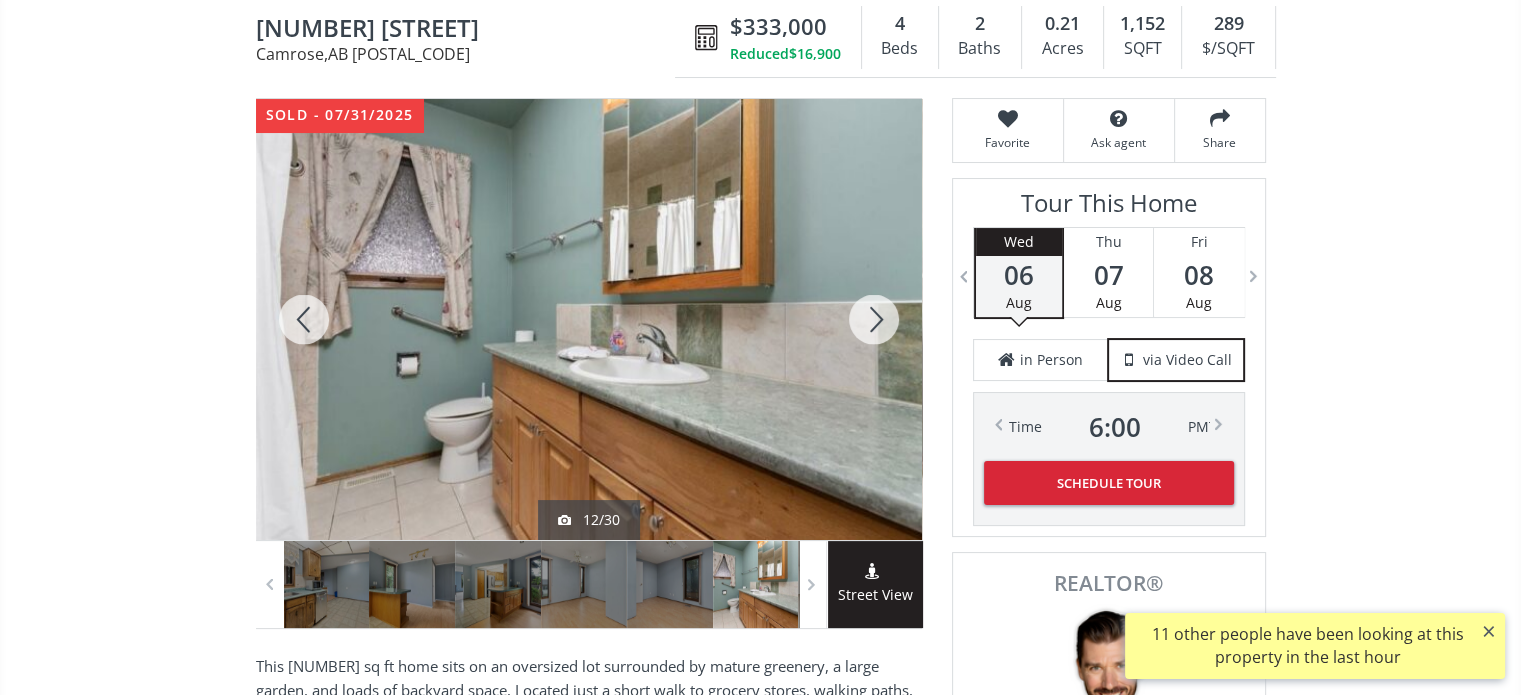 click at bounding box center (874, 319) 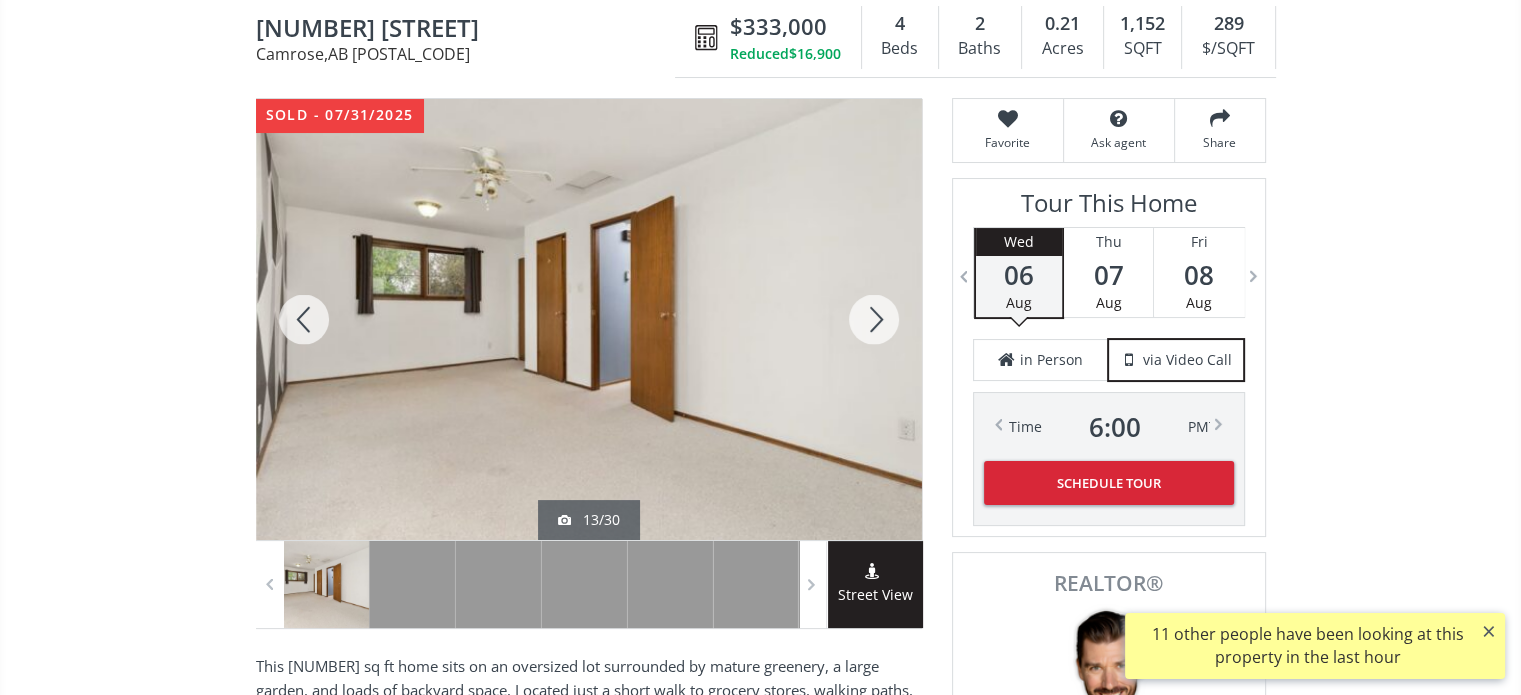 click at bounding box center [874, 319] 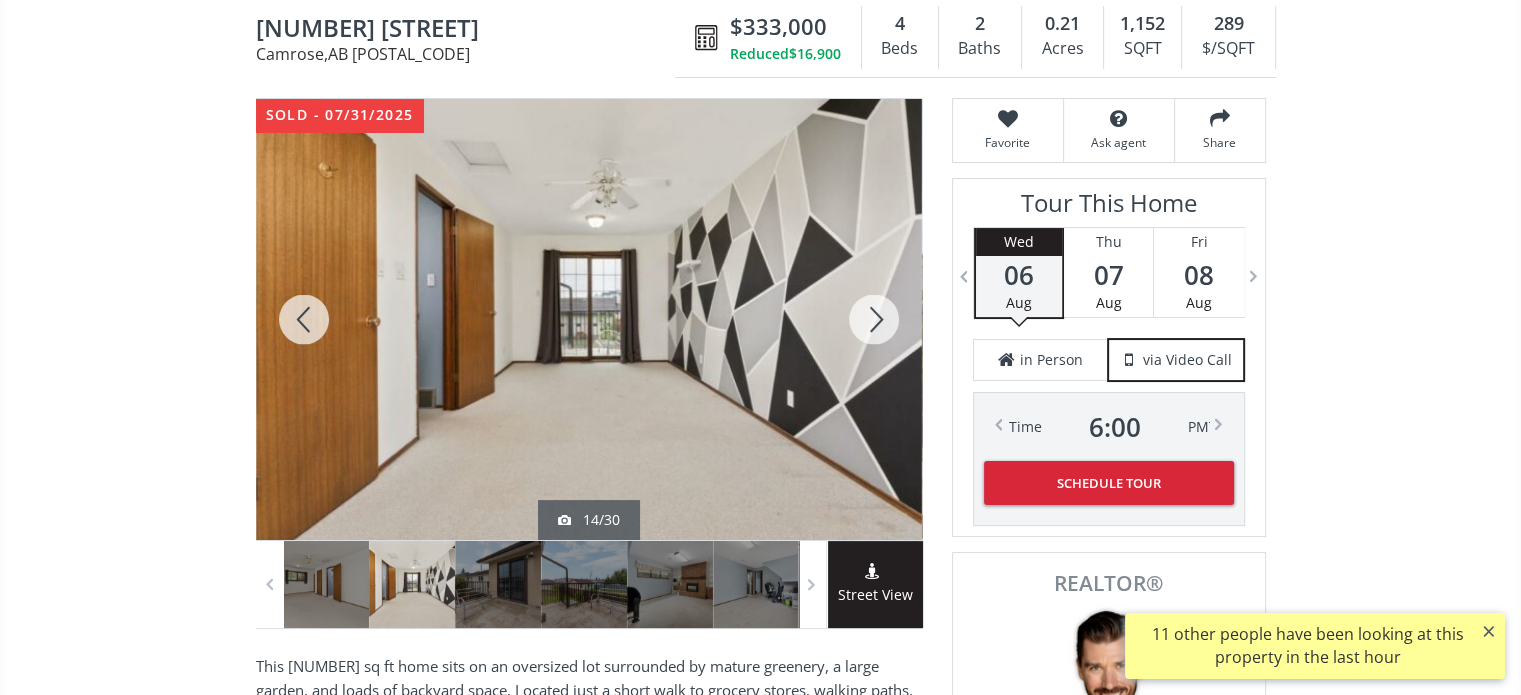 click at bounding box center [874, 319] 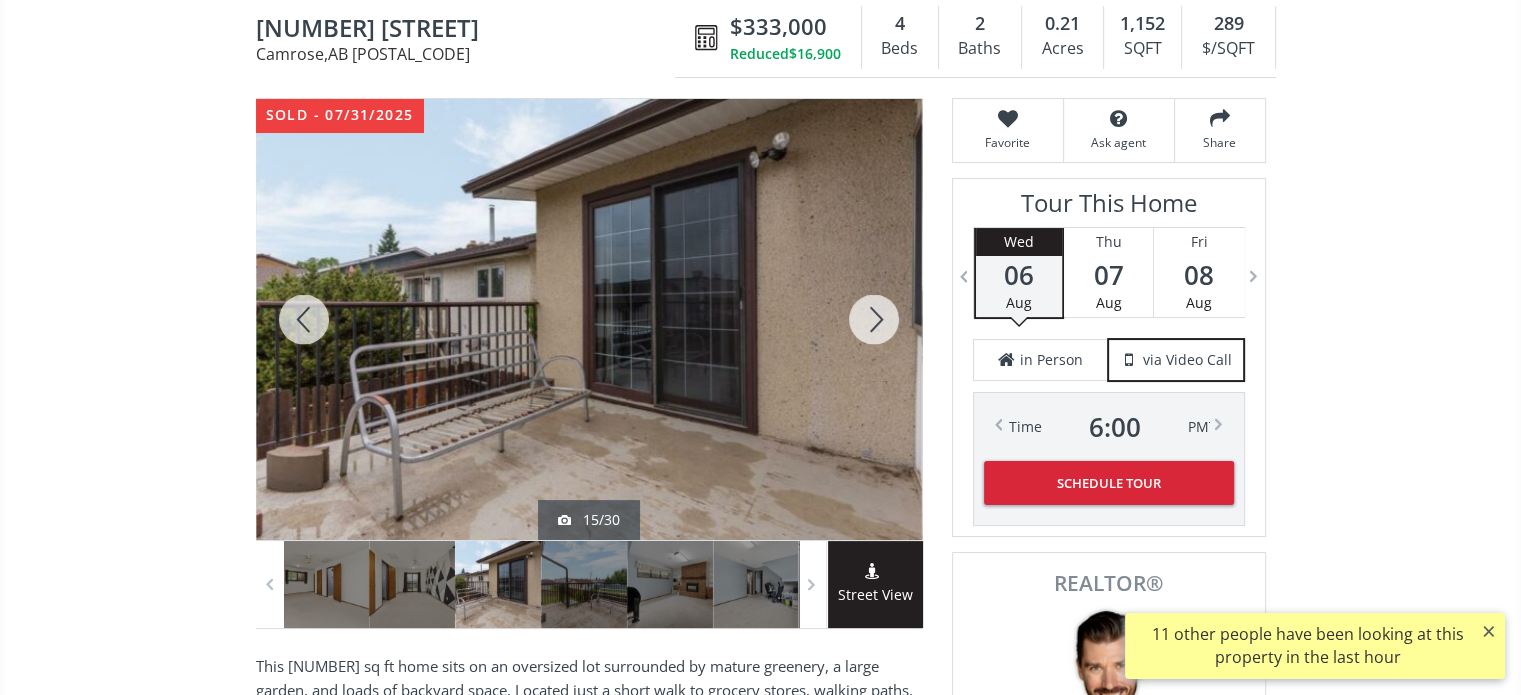 click at bounding box center [874, 319] 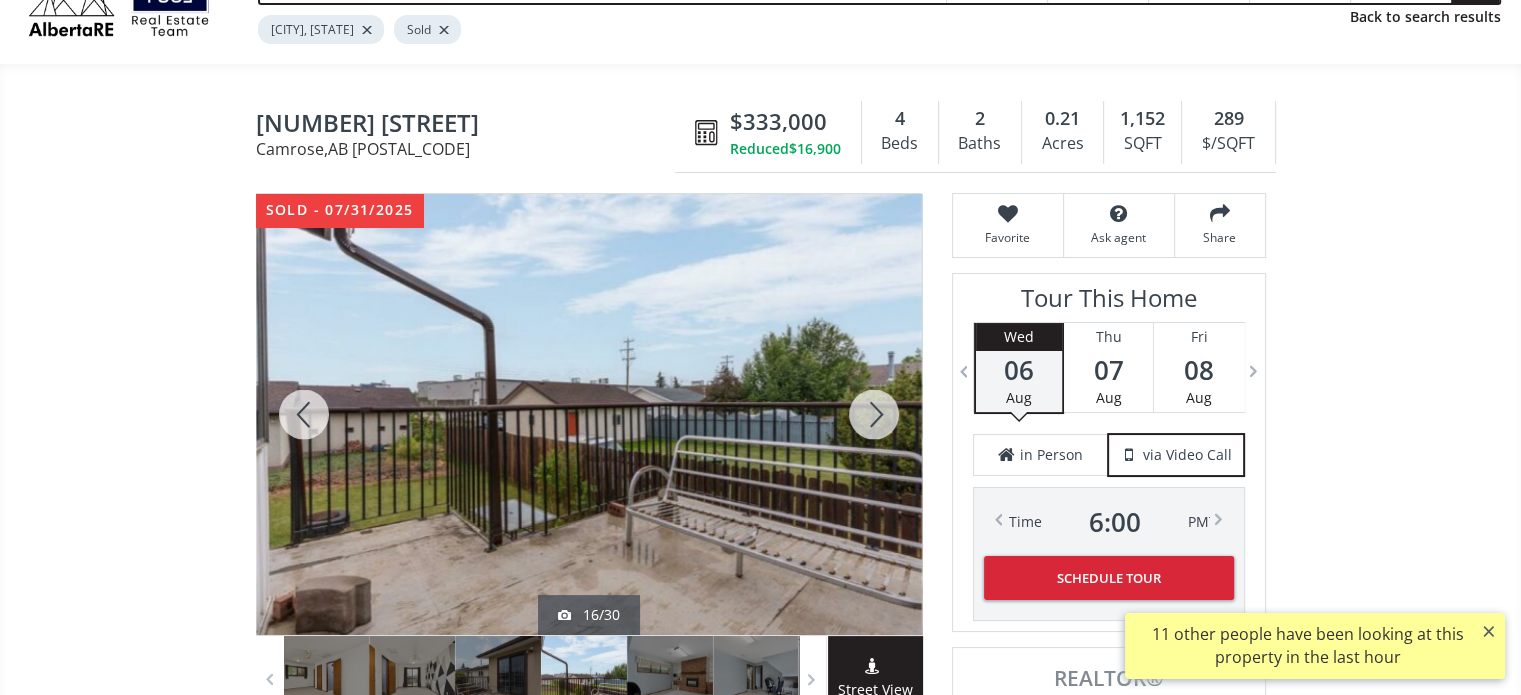 scroll, scrollTop: 0, scrollLeft: 0, axis: both 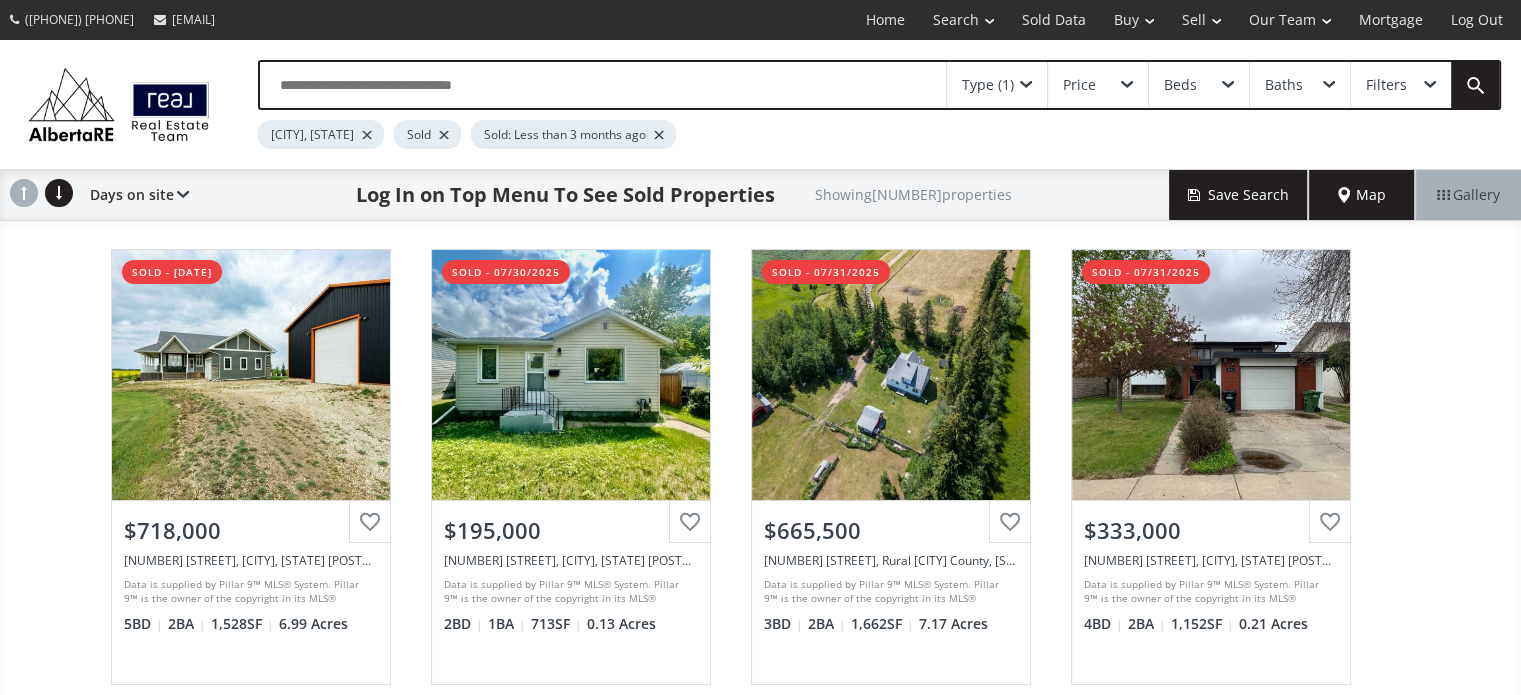 click at bounding box center (659, 135) 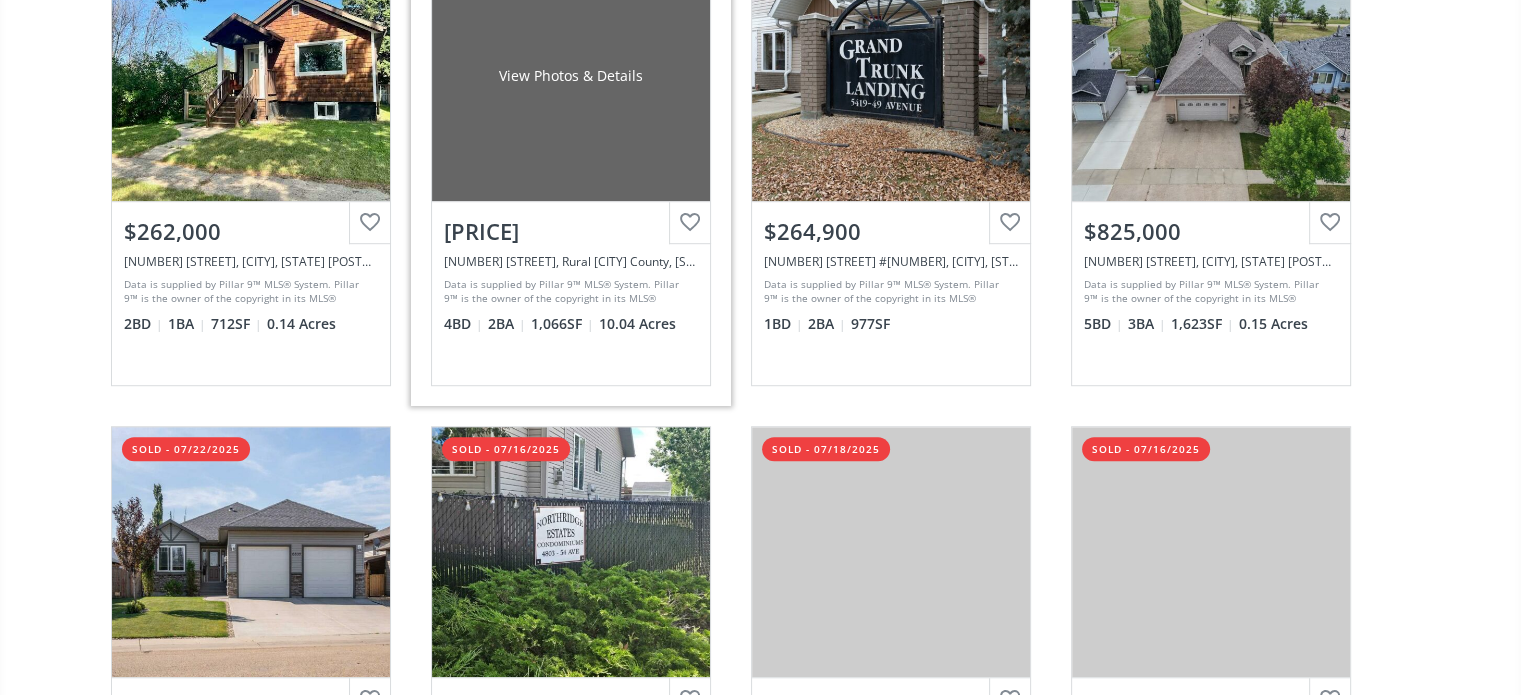 scroll, scrollTop: 1300, scrollLeft: 0, axis: vertical 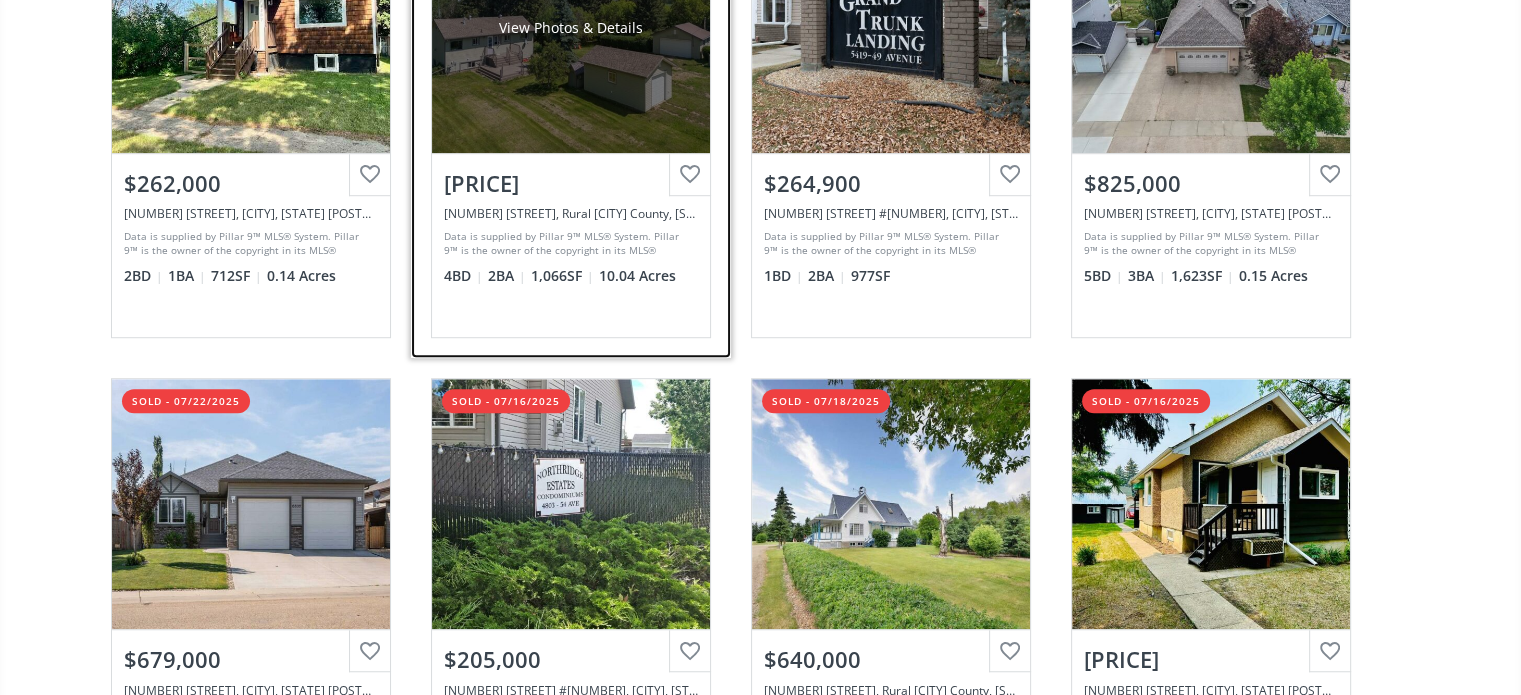 click on "View Photos & Details" at bounding box center (571, 28) 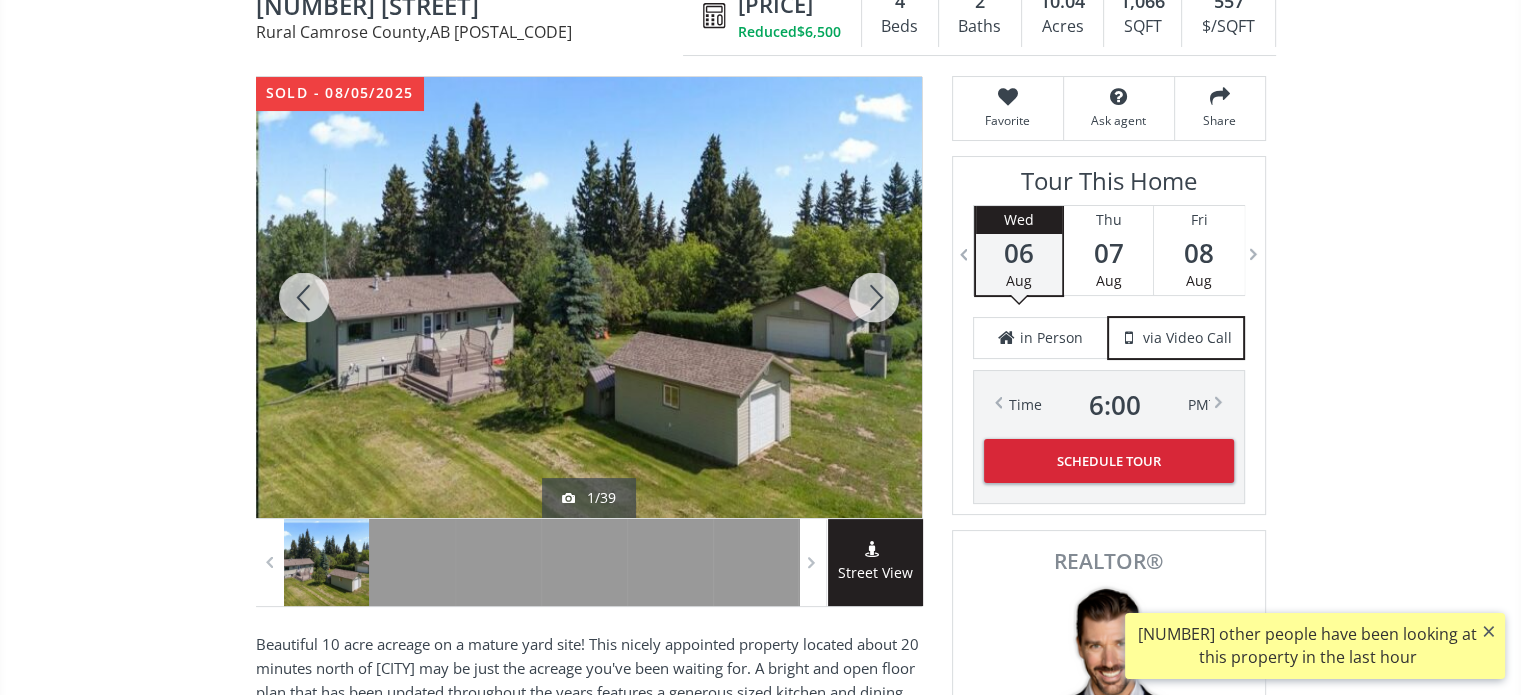 scroll, scrollTop: 100, scrollLeft: 0, axis: vertical 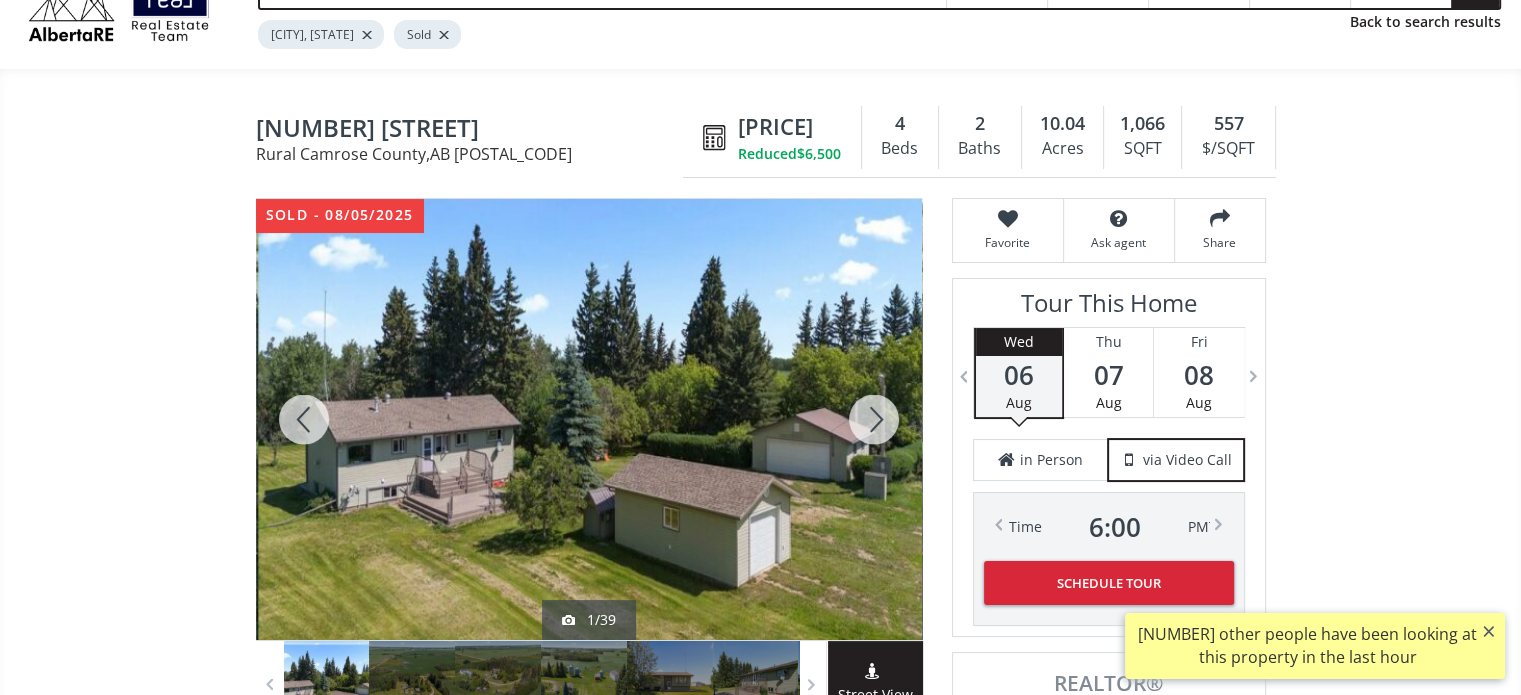 click at bounding box center (874, 419) 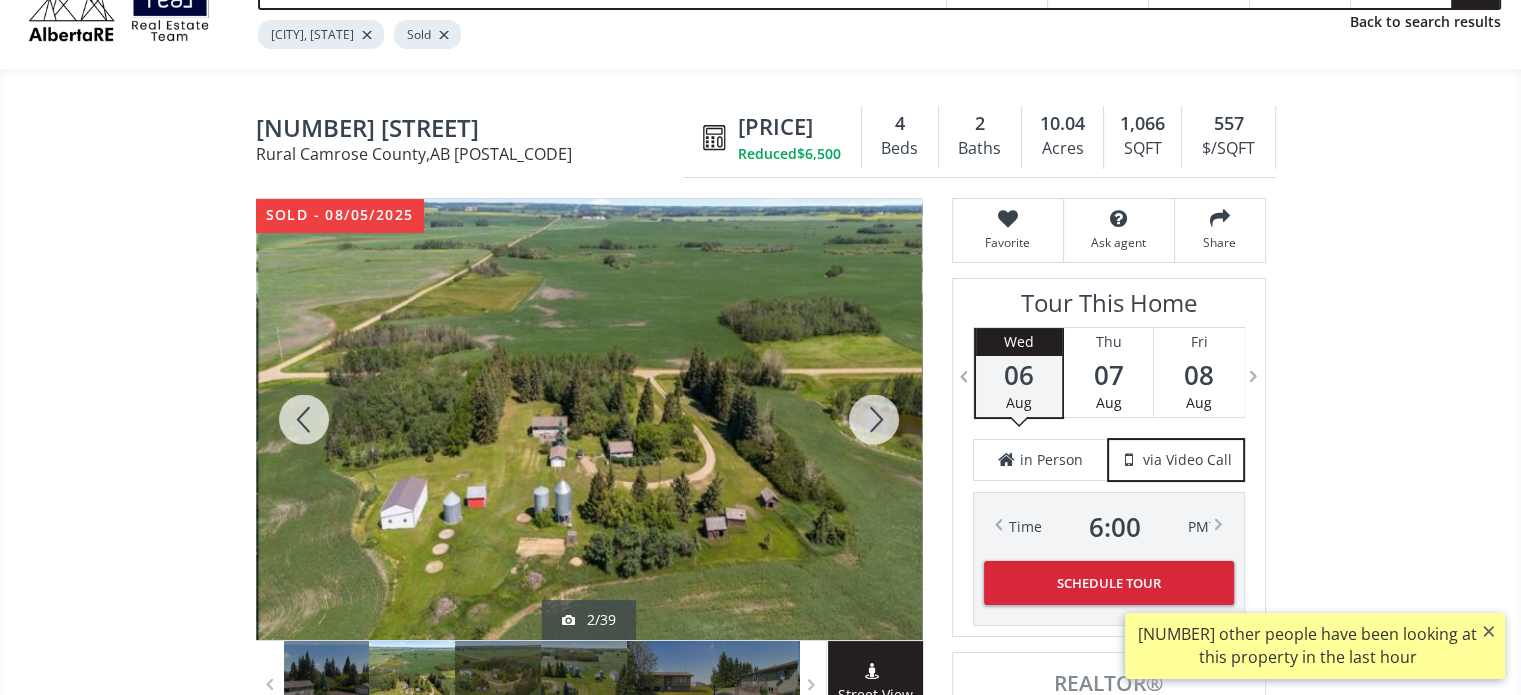 click at bounding box center (874, 419) 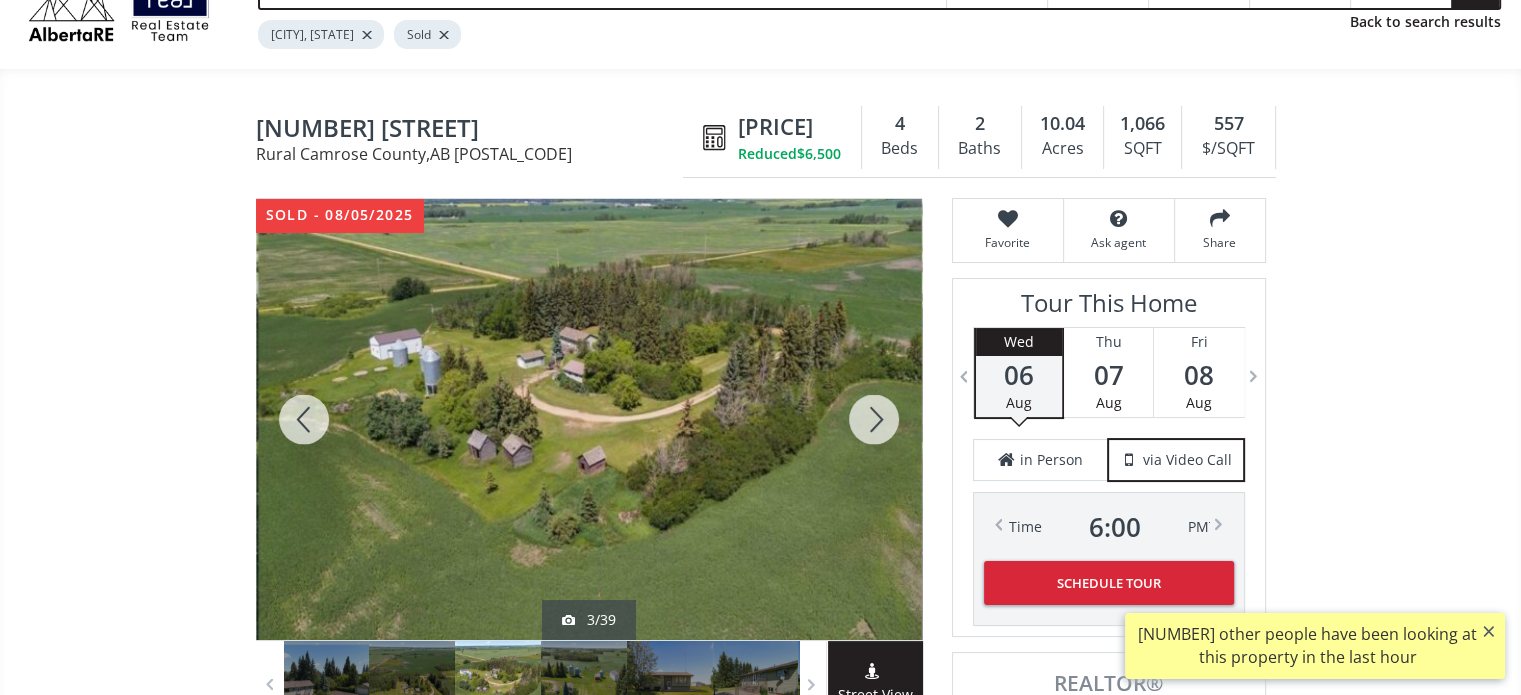 click at bounding box center (874, 419) 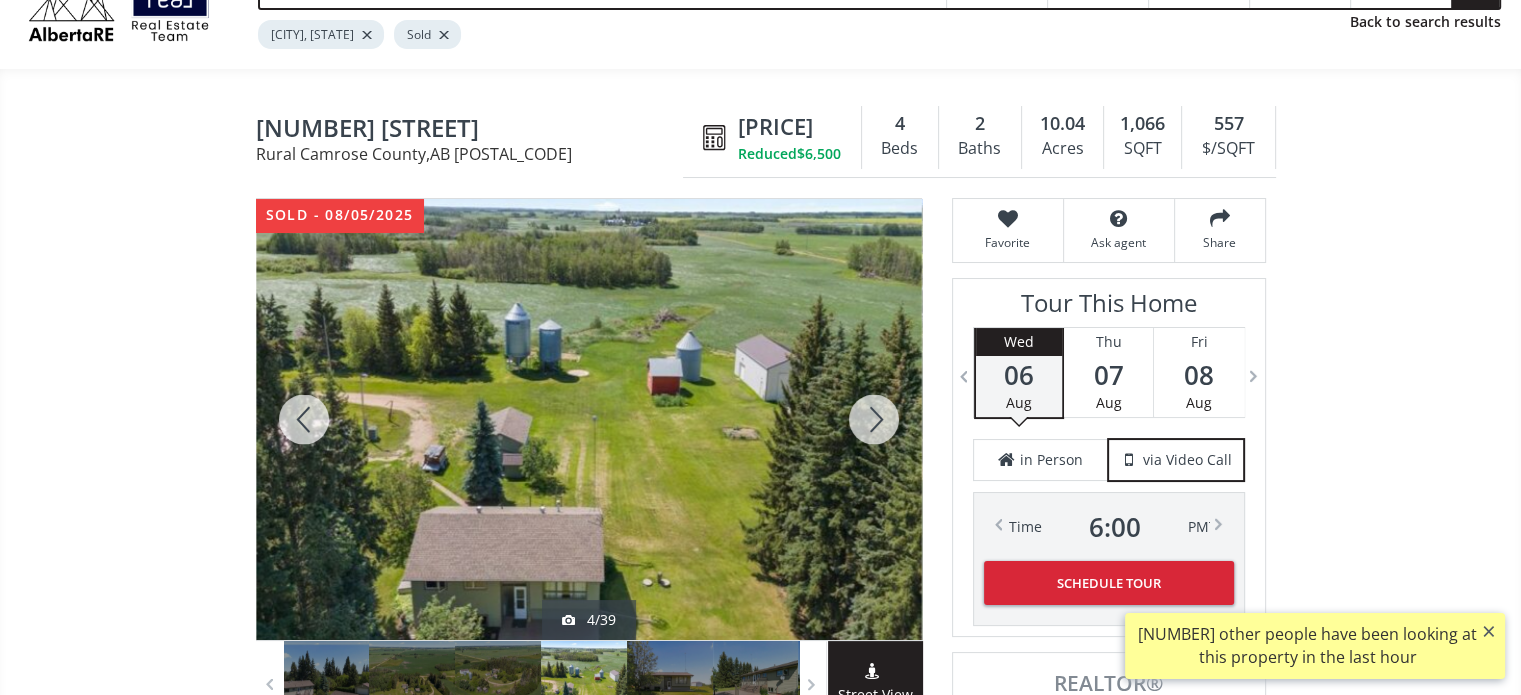 click at bounding box center [874, 419] 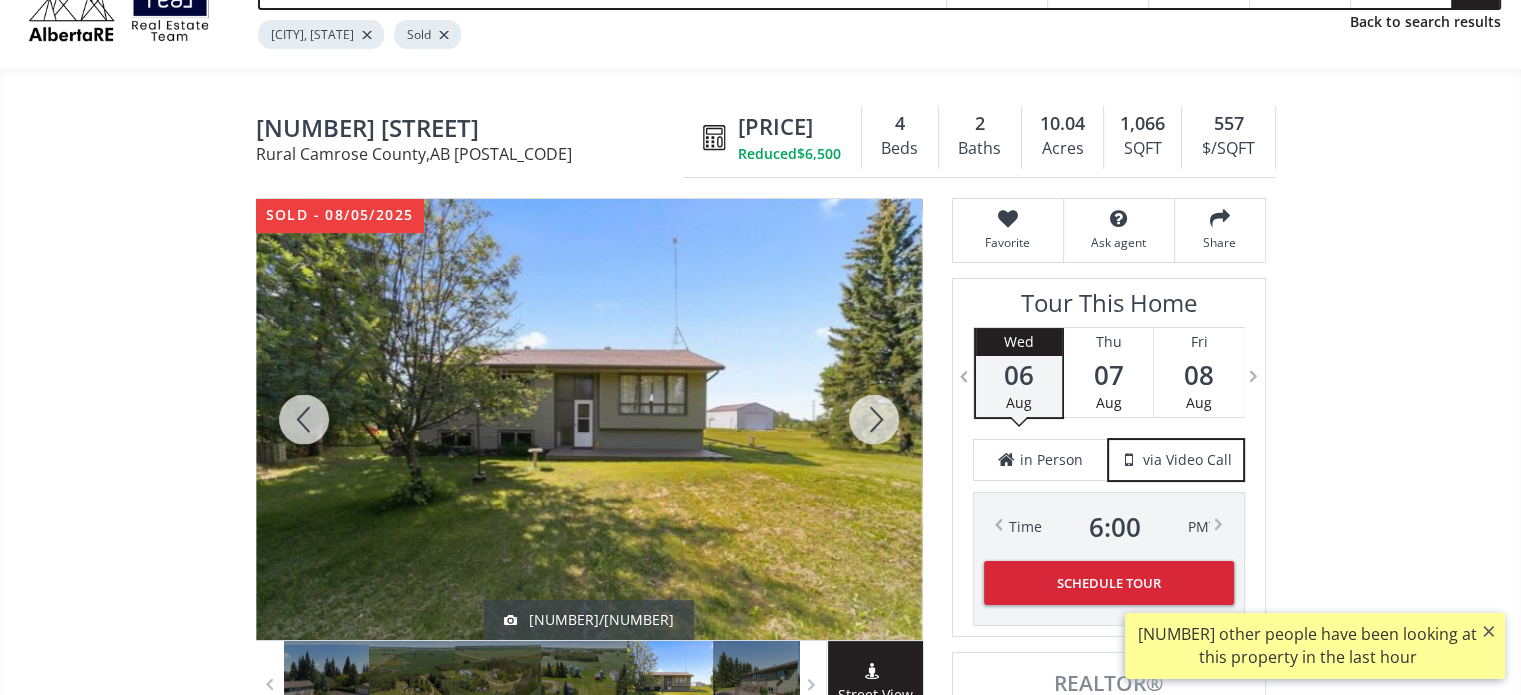 click at bounding box center (874, 419) 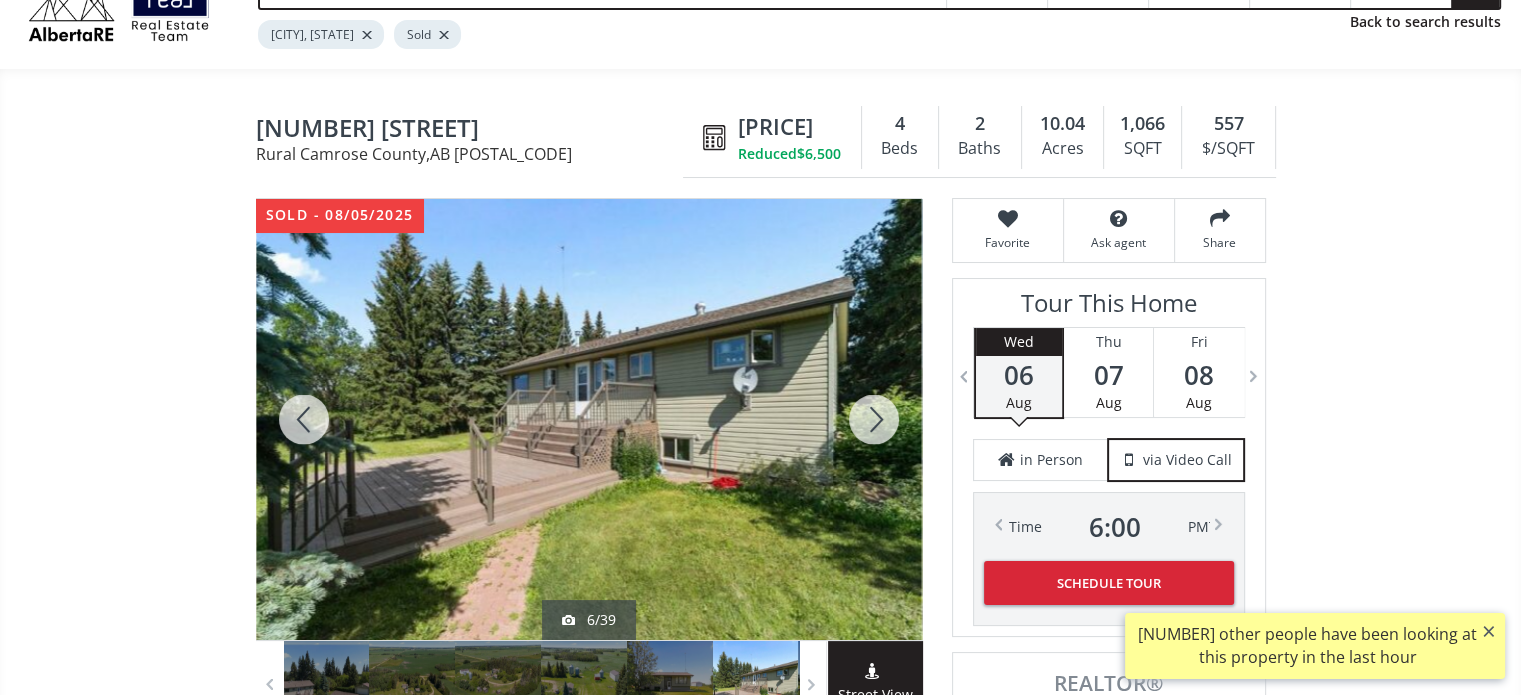 click at bounding box center (874, 419) 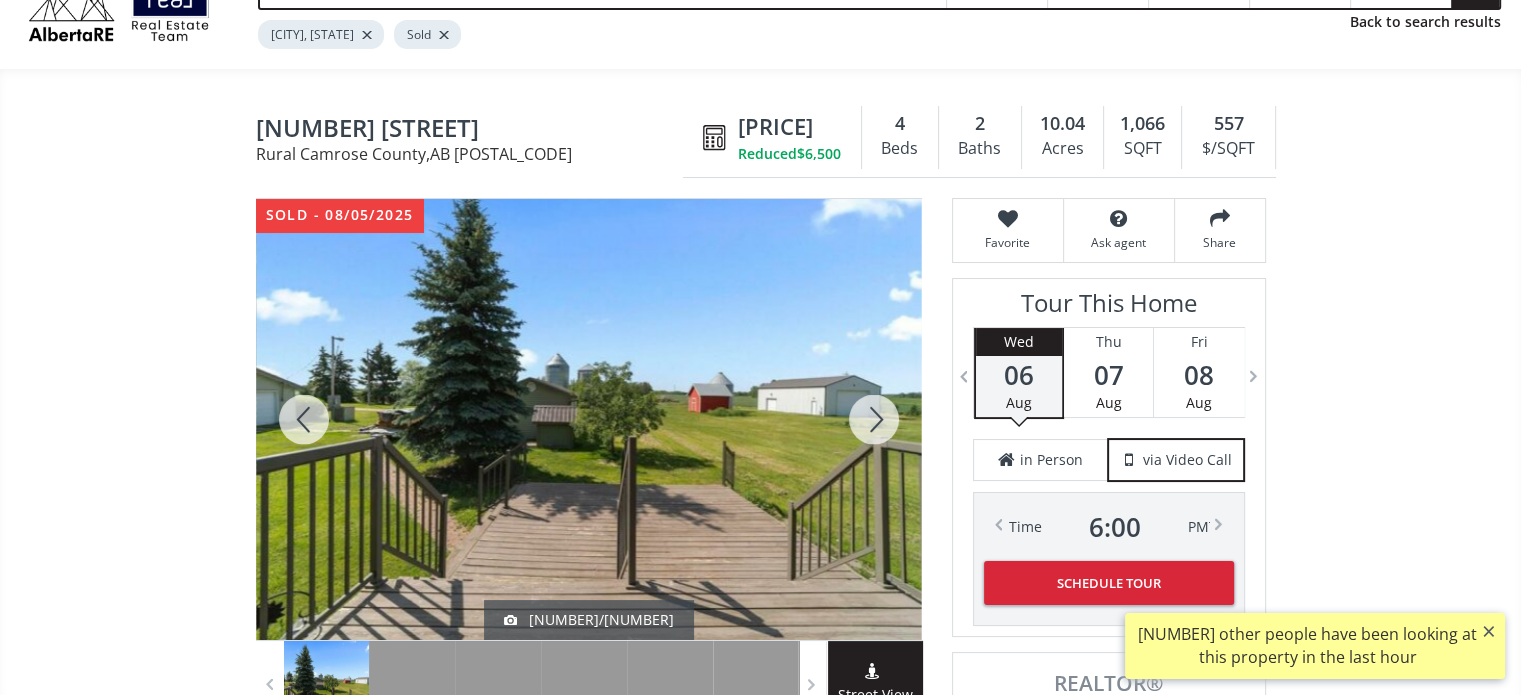 click at bounding box center (874, 419) 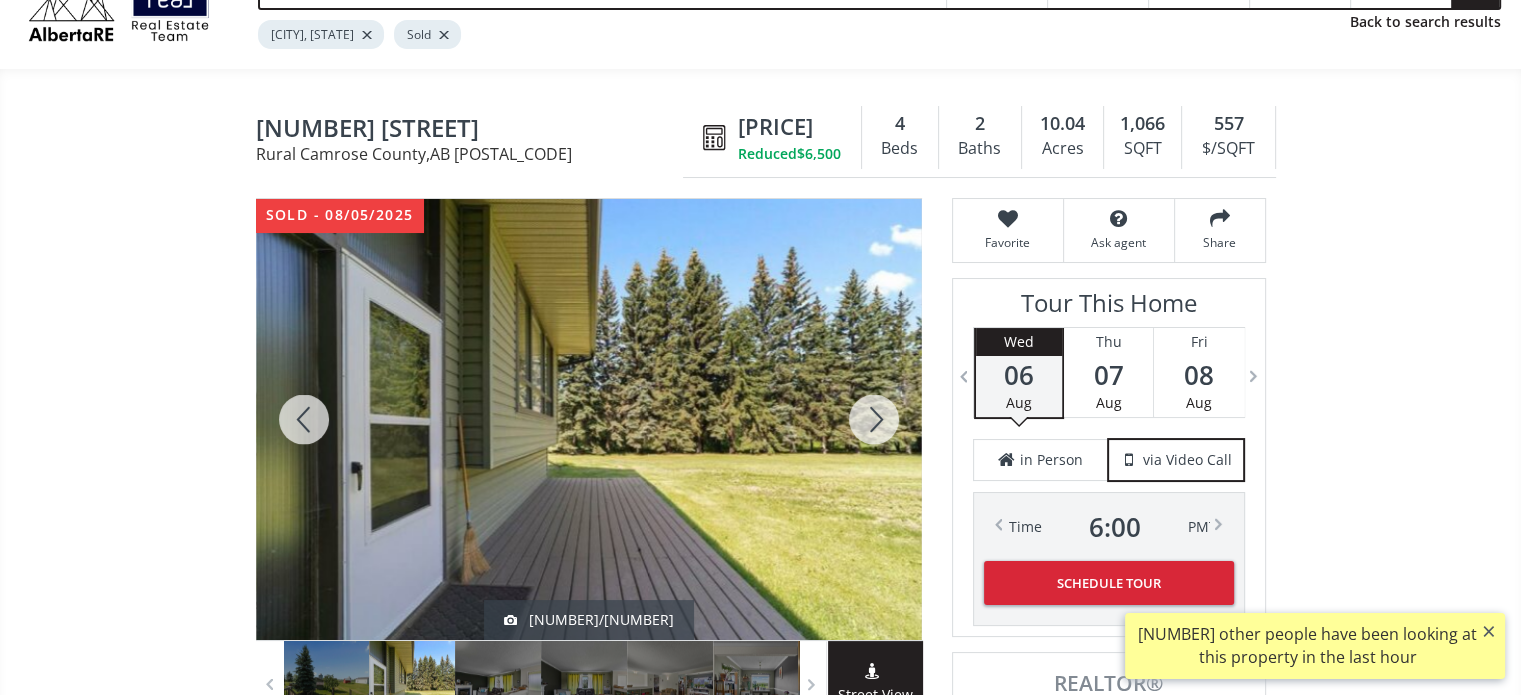 click at bounding box center (874, 419) 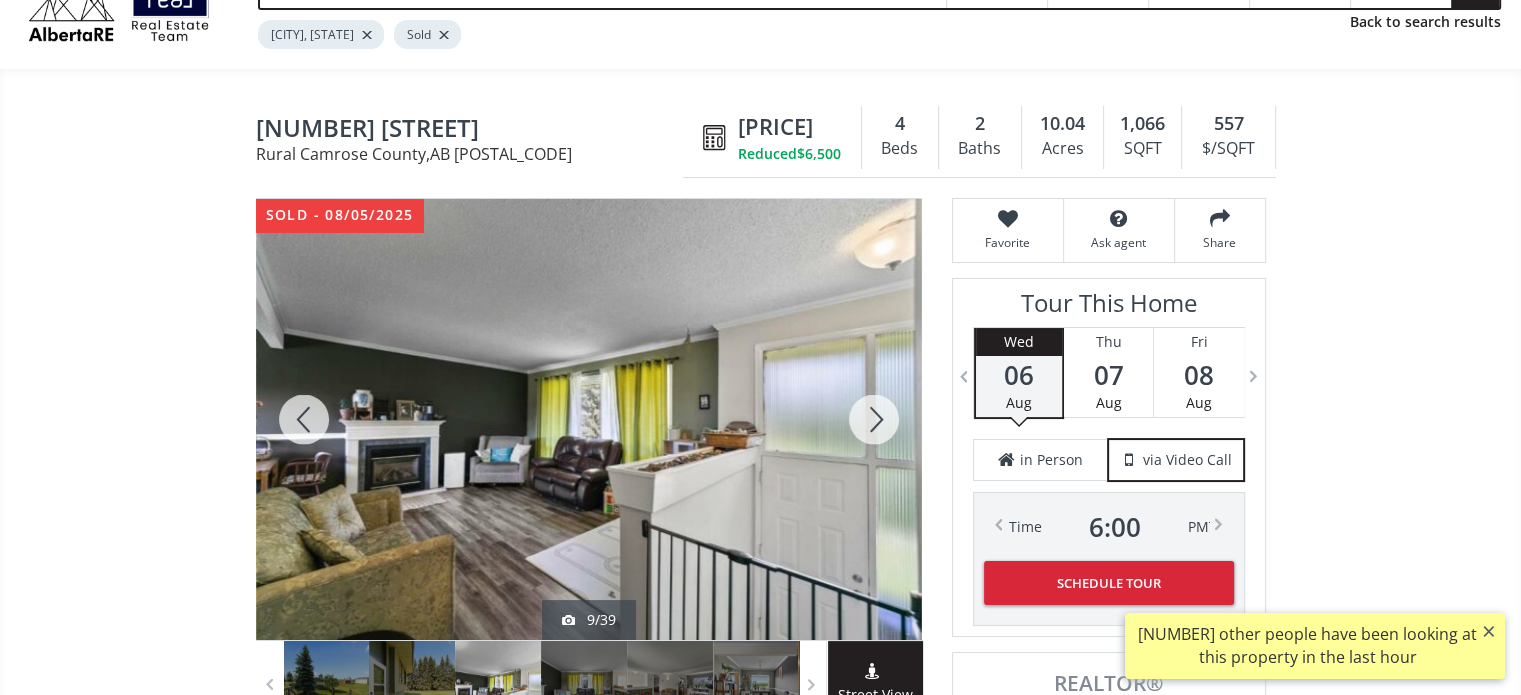 click at bounding box center [874, 419] 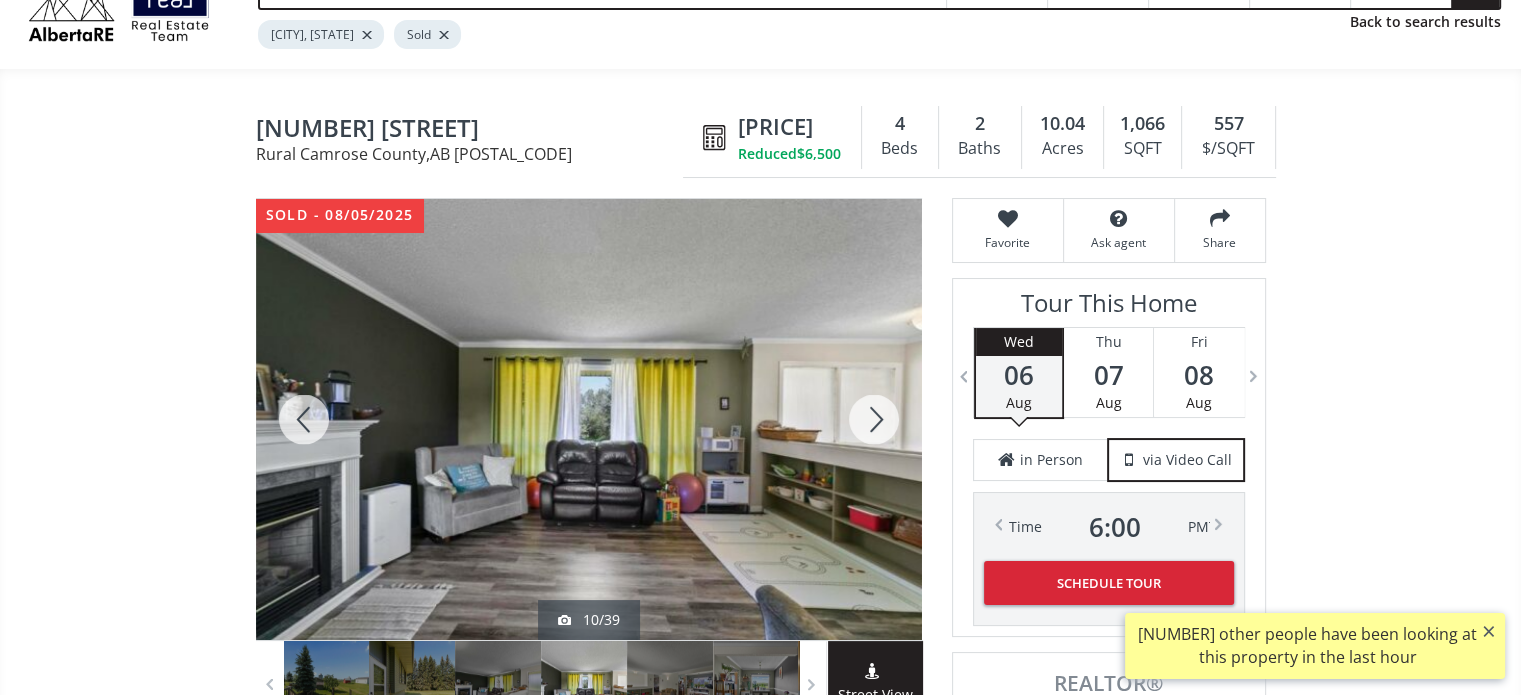 click at bounding box center [874, 419] 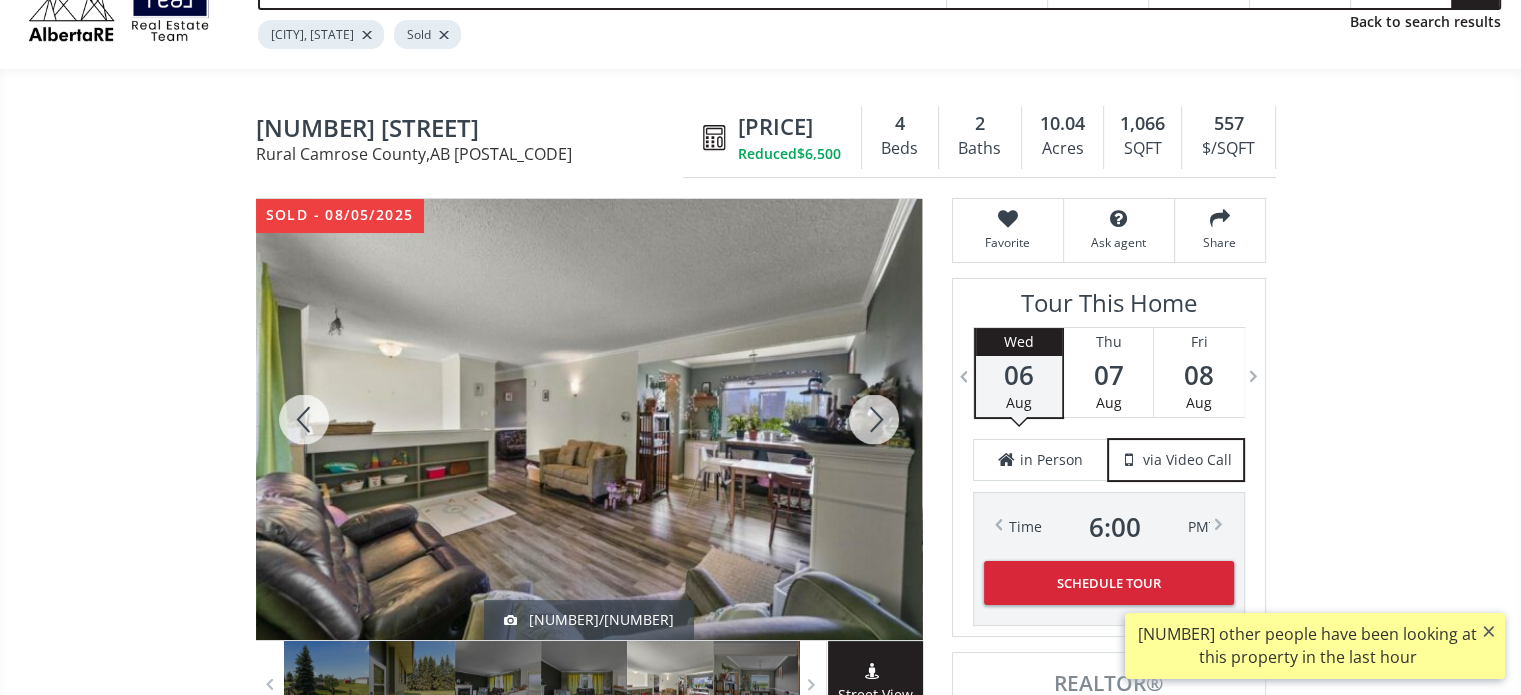 click at bounding box center (874, 419) 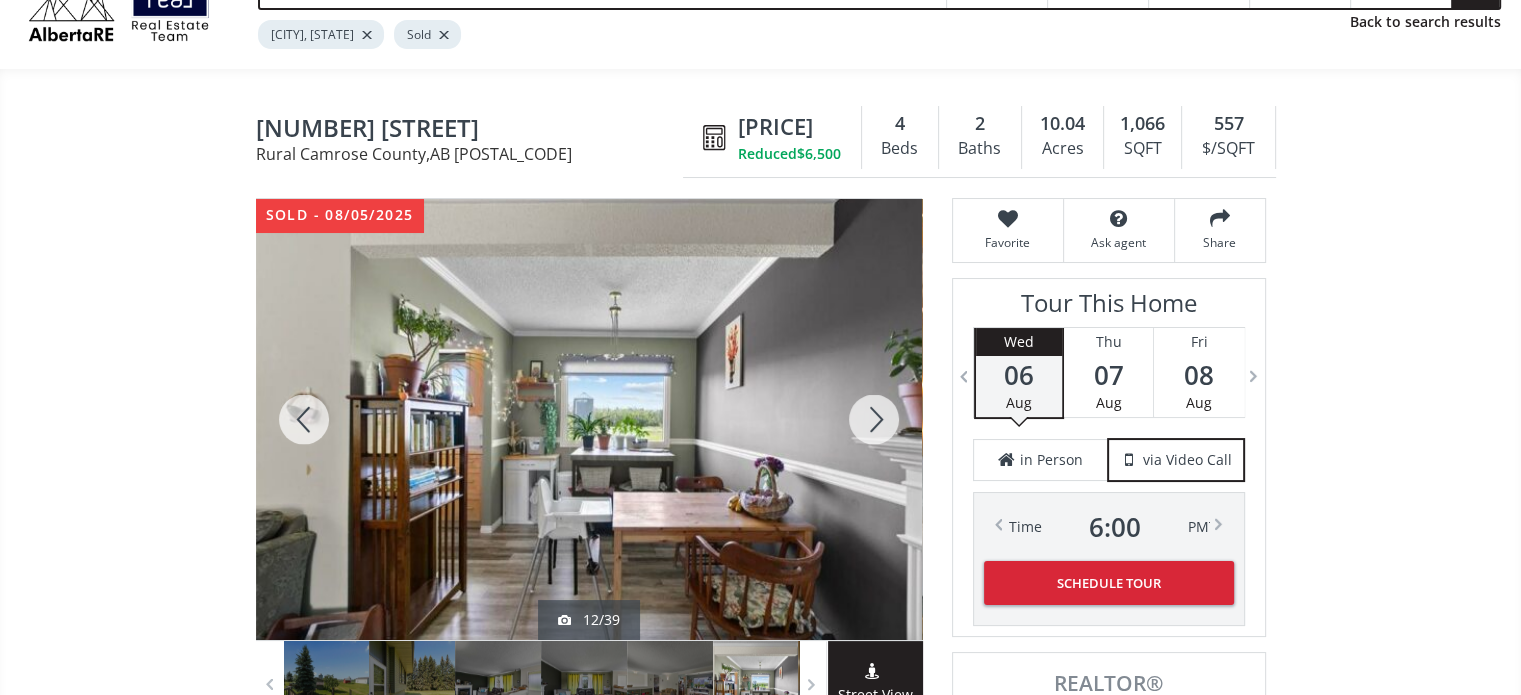 click at bounding box center [874, 419] 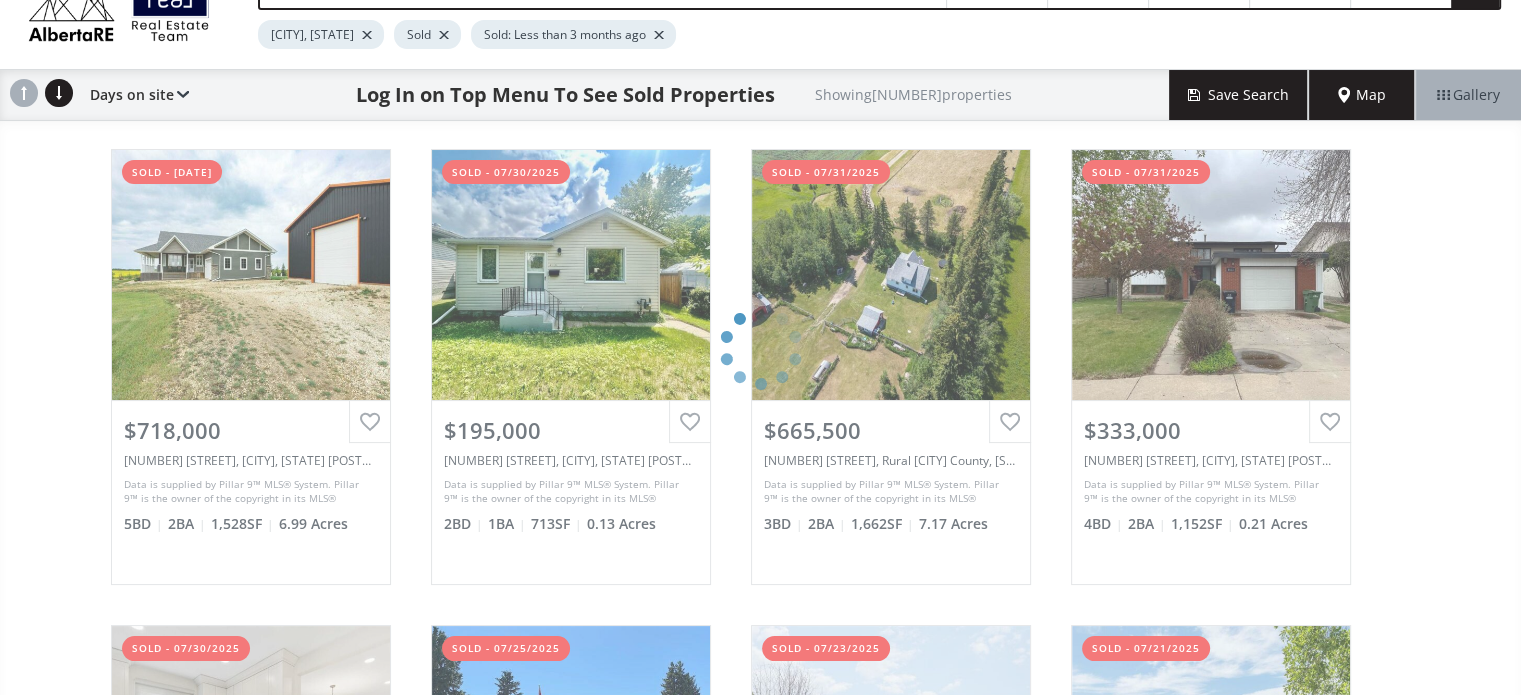scroll, scrollTop: 0, scrollLeft: 0, axis: both 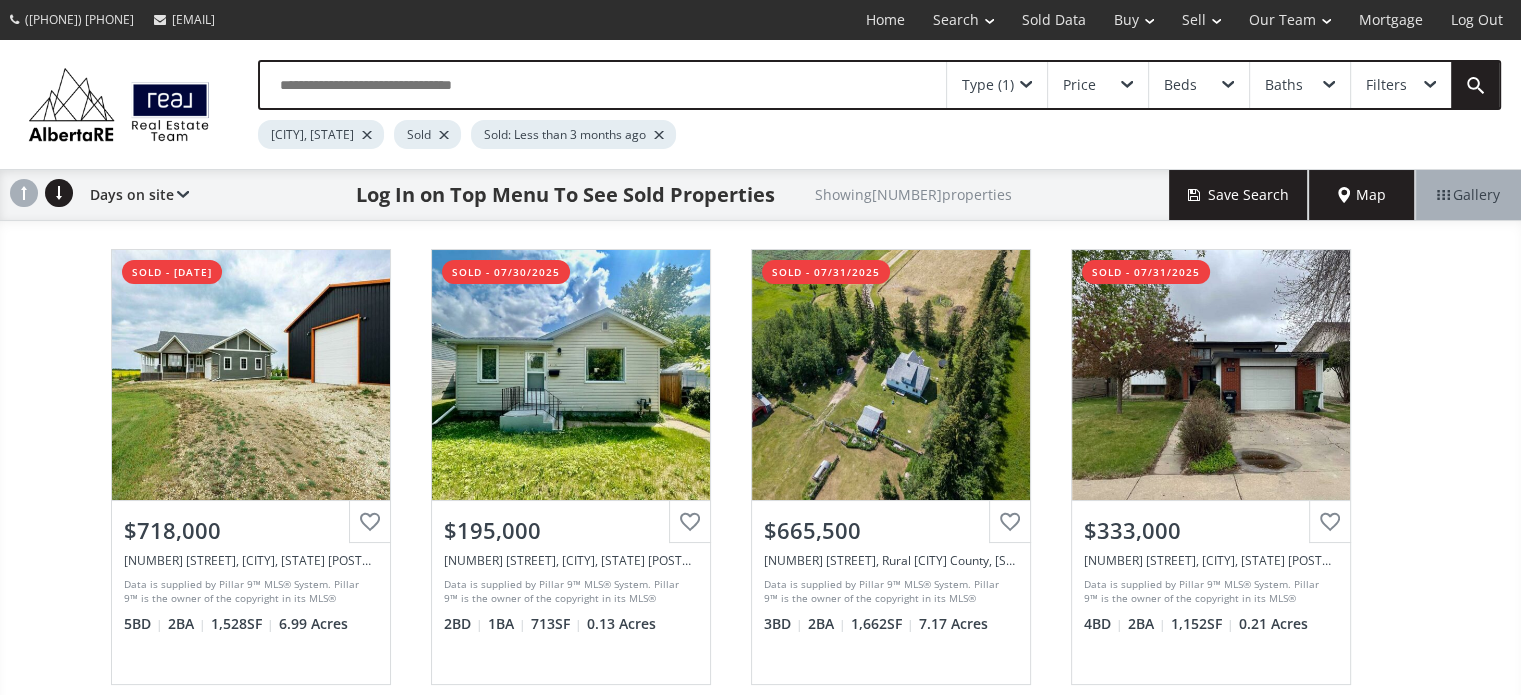 click at bounding box center (659, 135) 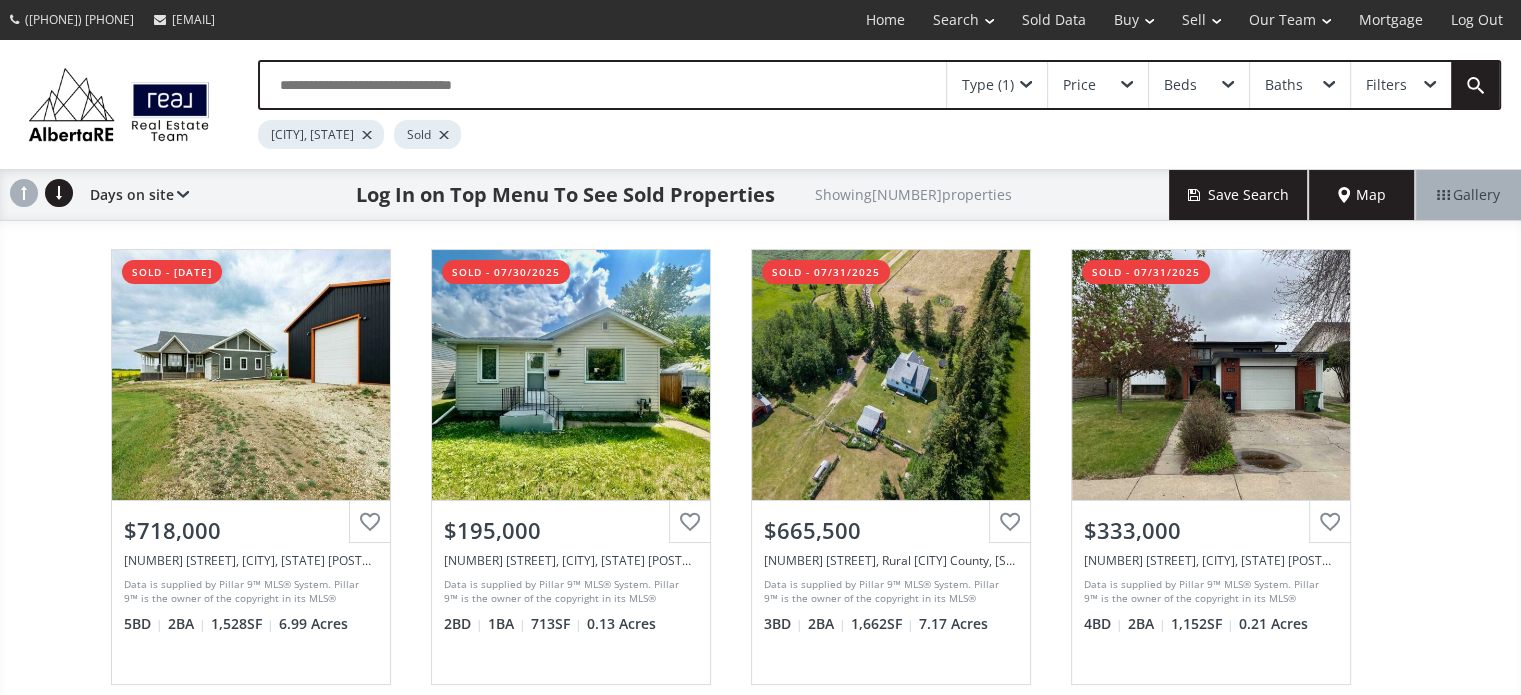 click on "Type   (1)" at bounding box center [997, 85] 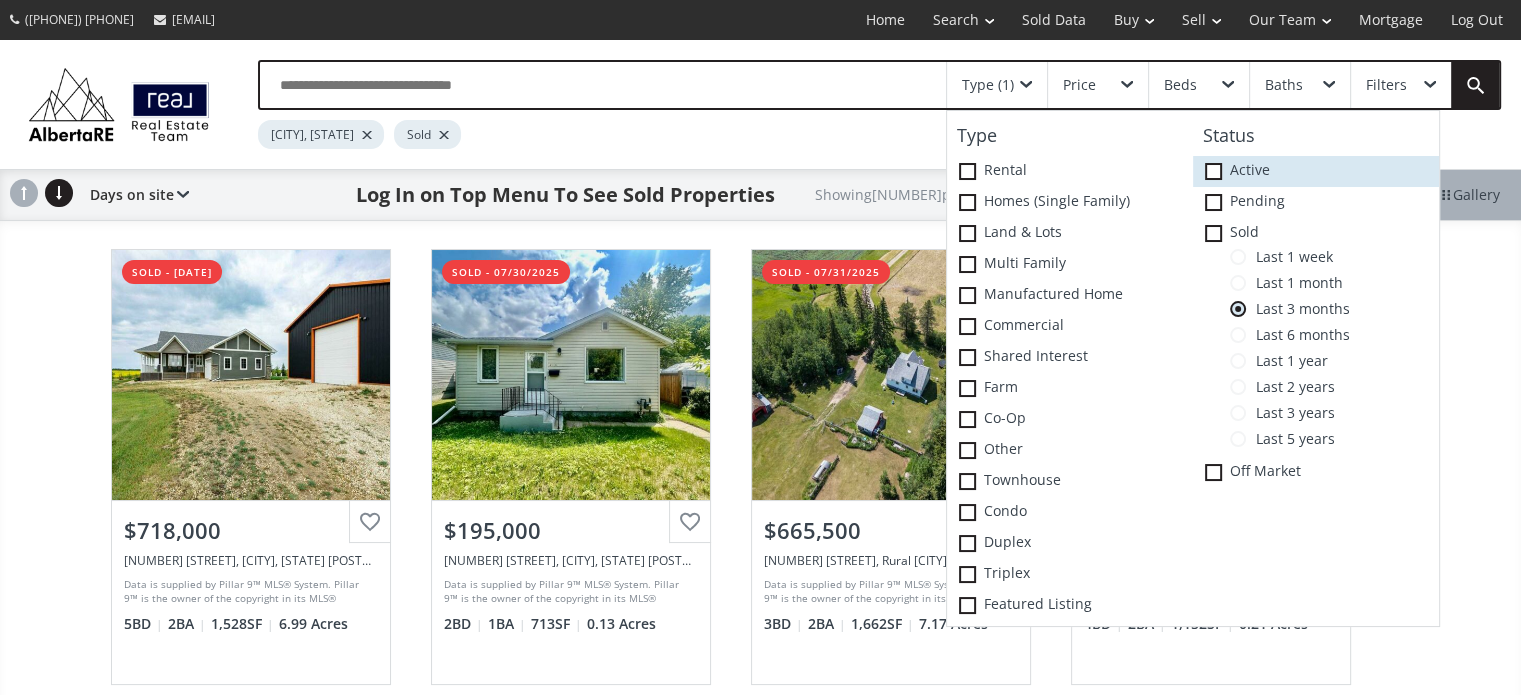 click at bounding box center [1213, 171] 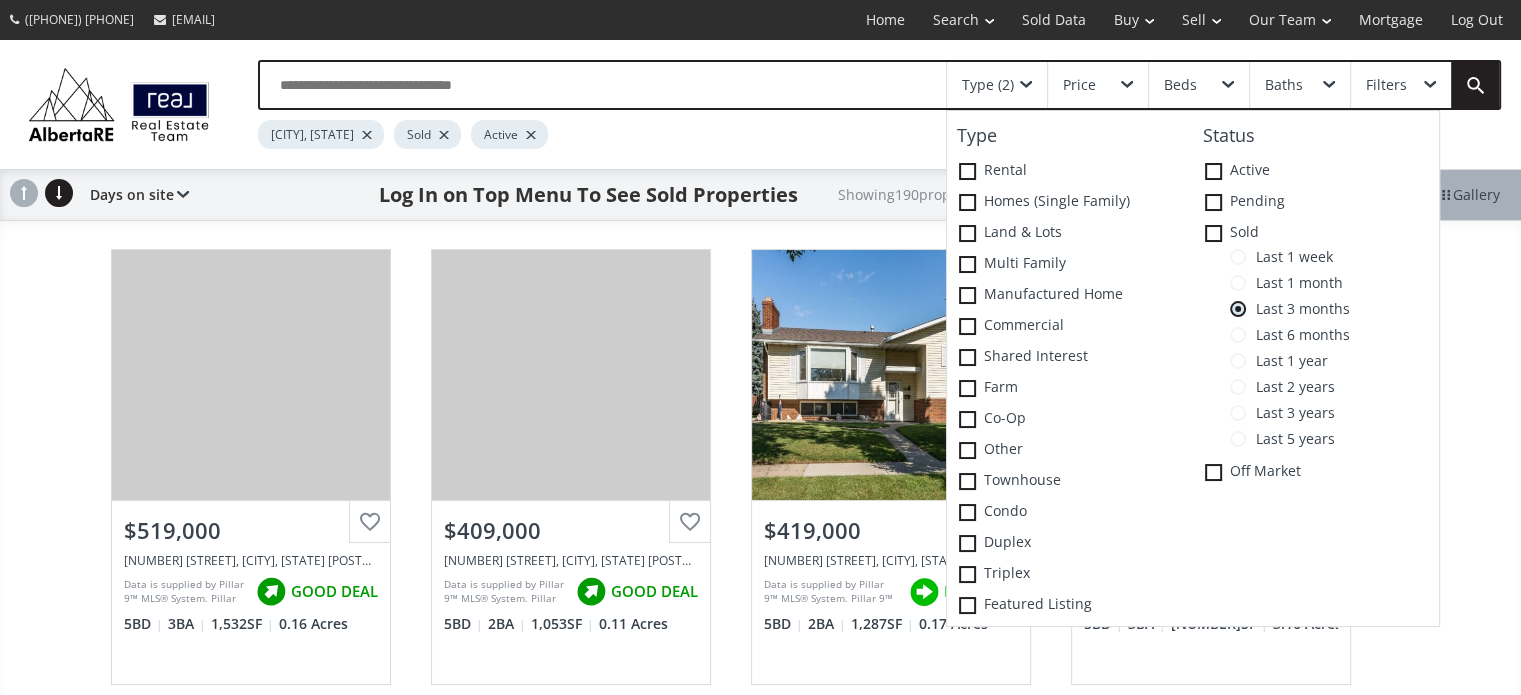 click on "[CITY], [STATE] Sold Active" at bounding box center [804, 129] 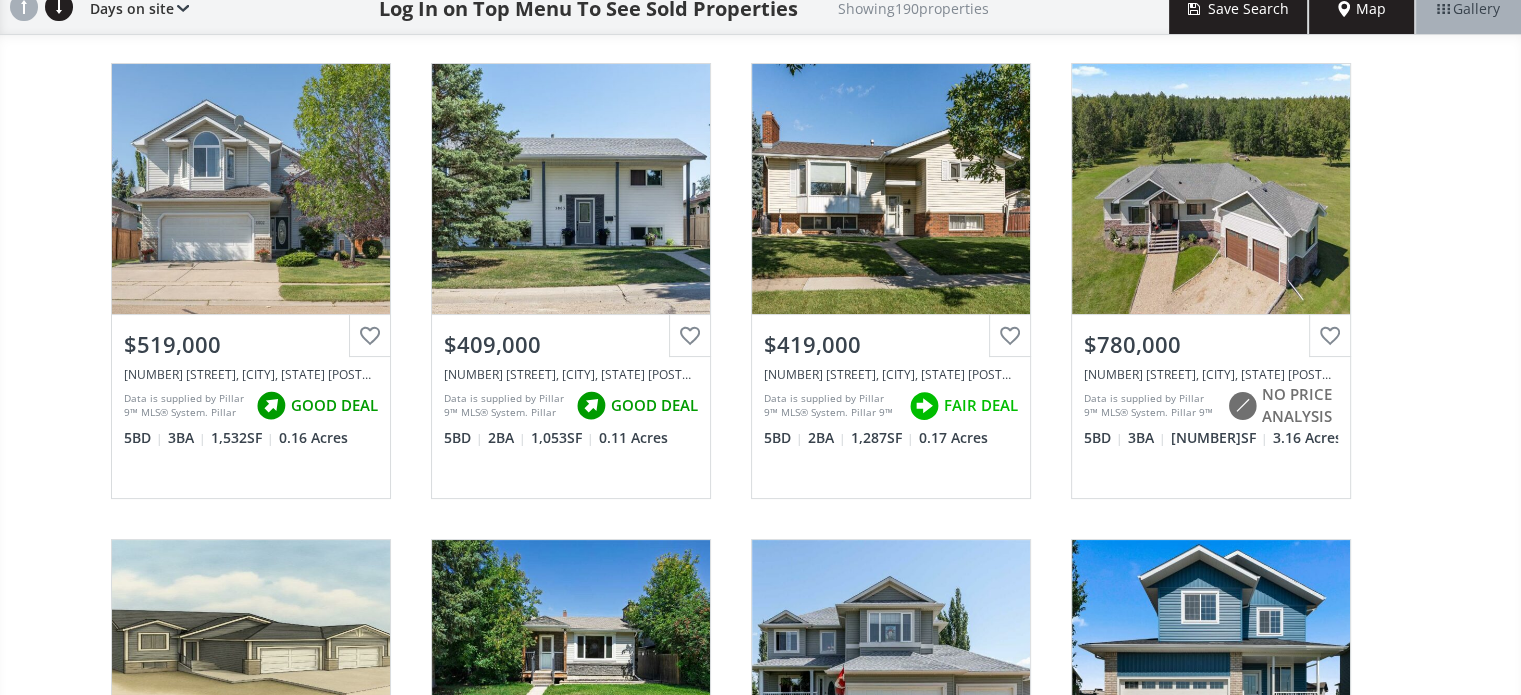 scroll, scrollTop: 0, scrollLeft: 0, axis: both 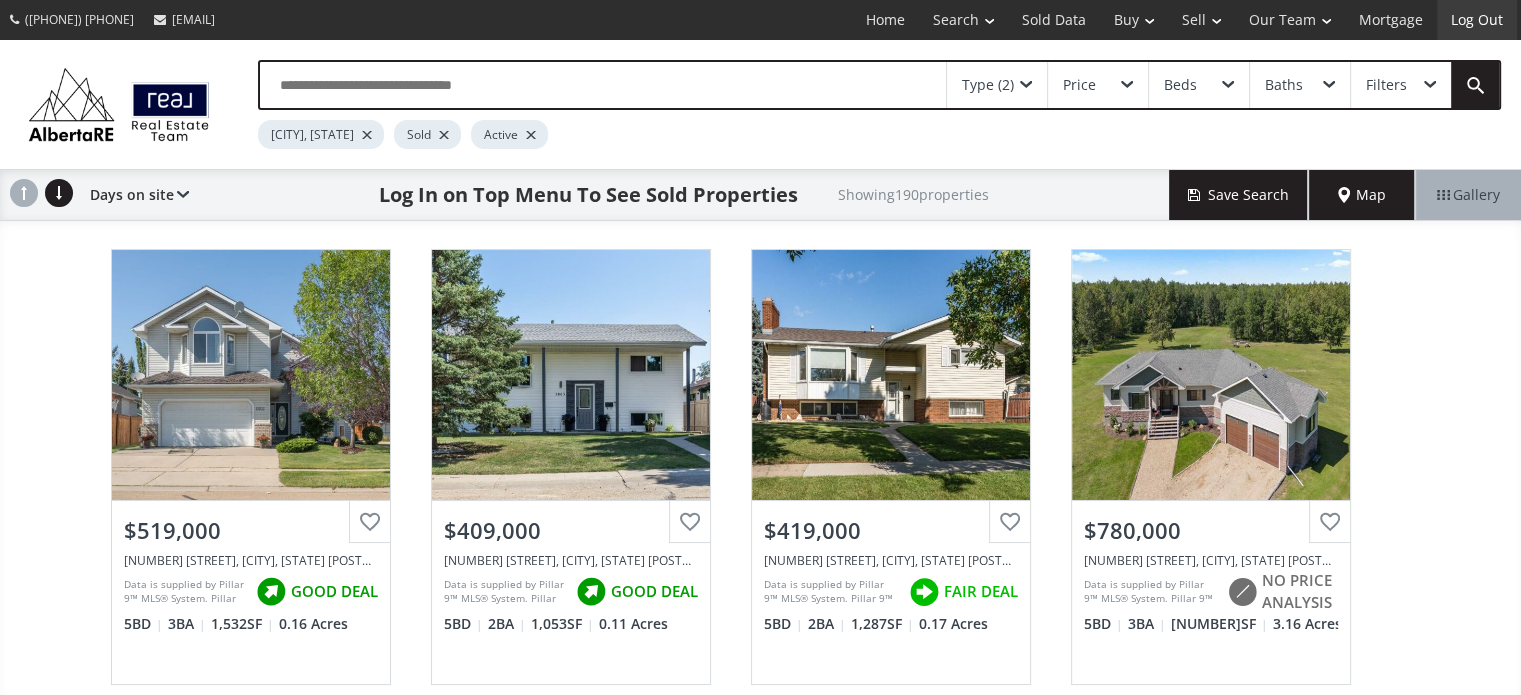 click on "Log Out" at bounding box center (1477, 20) 